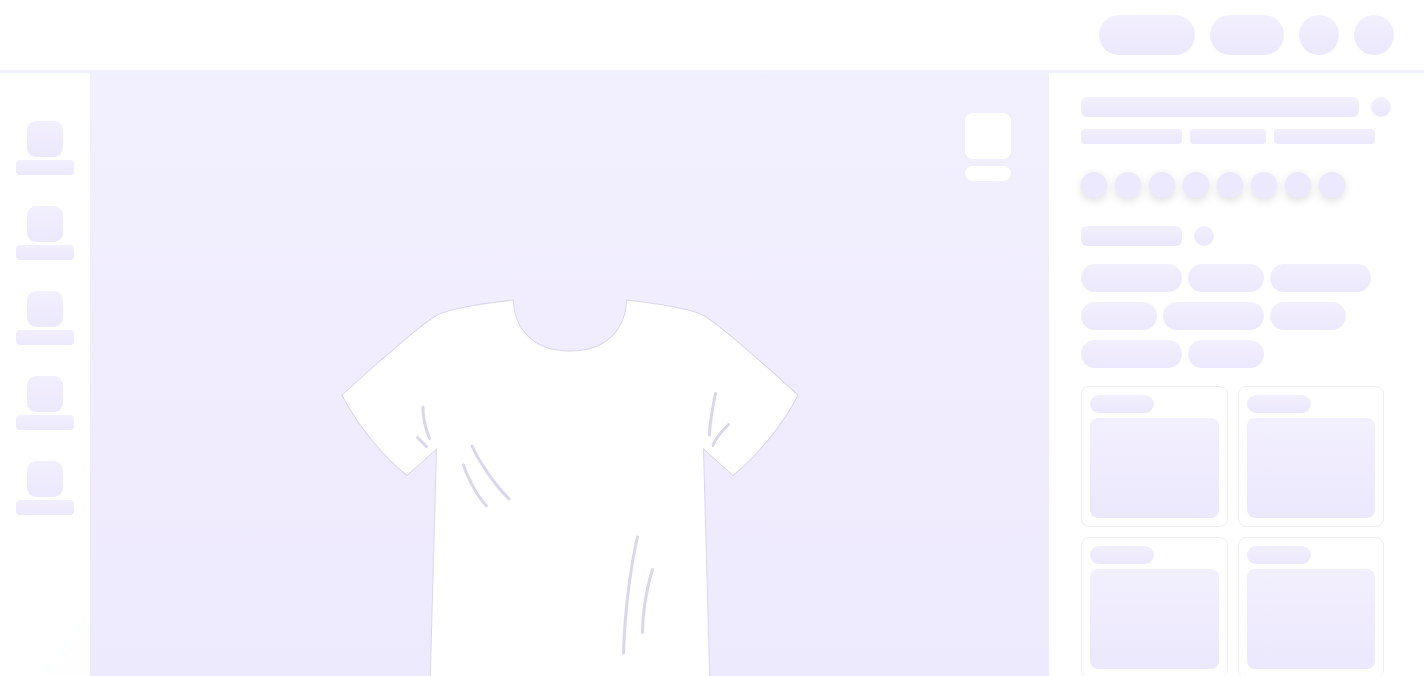 scroll, scrollTop: 0, scrollLeft: 0, axis: both 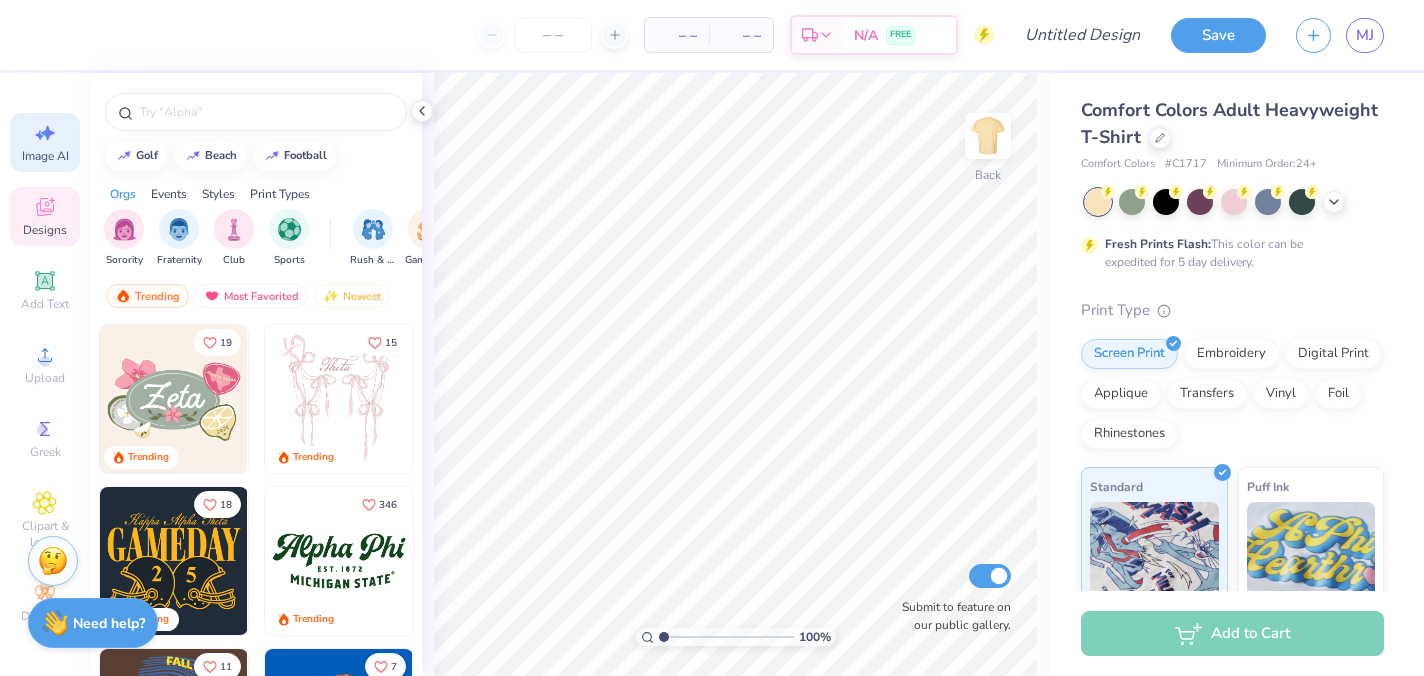 click on "Image AI" at bounding box center (45, 156) 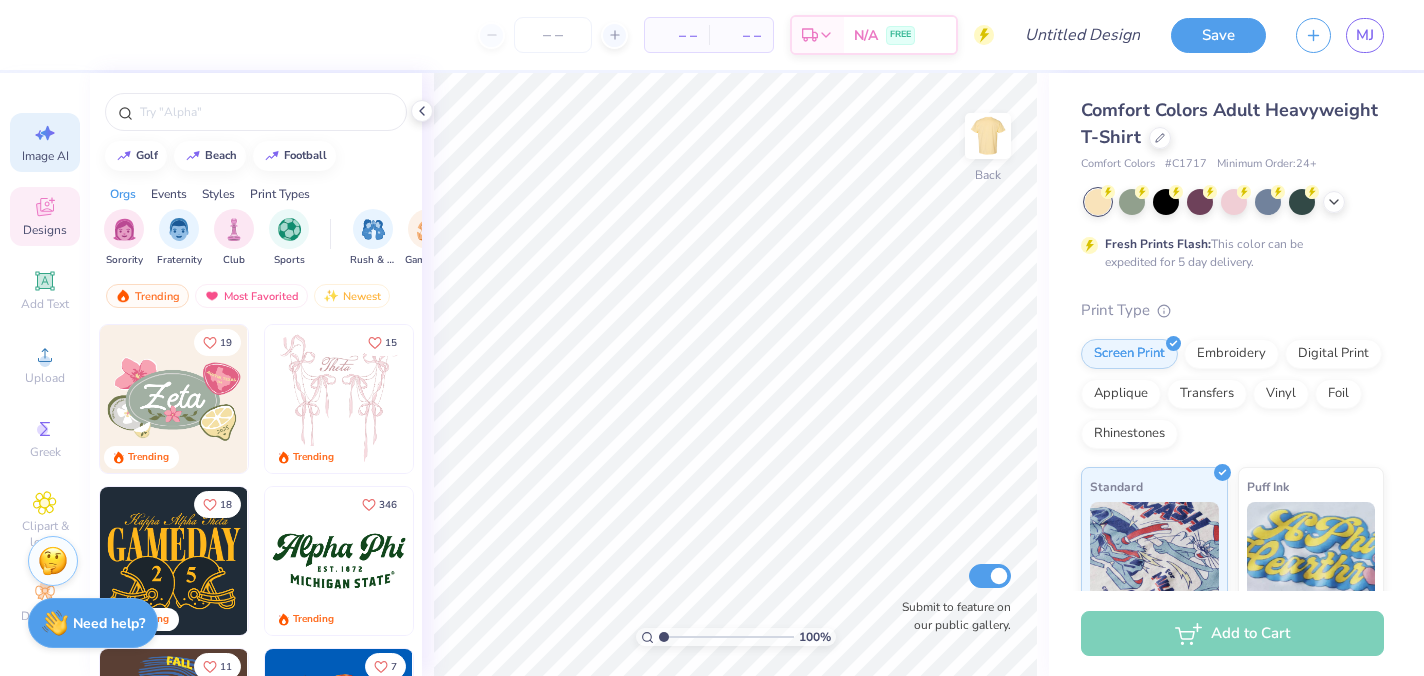 select on "4" 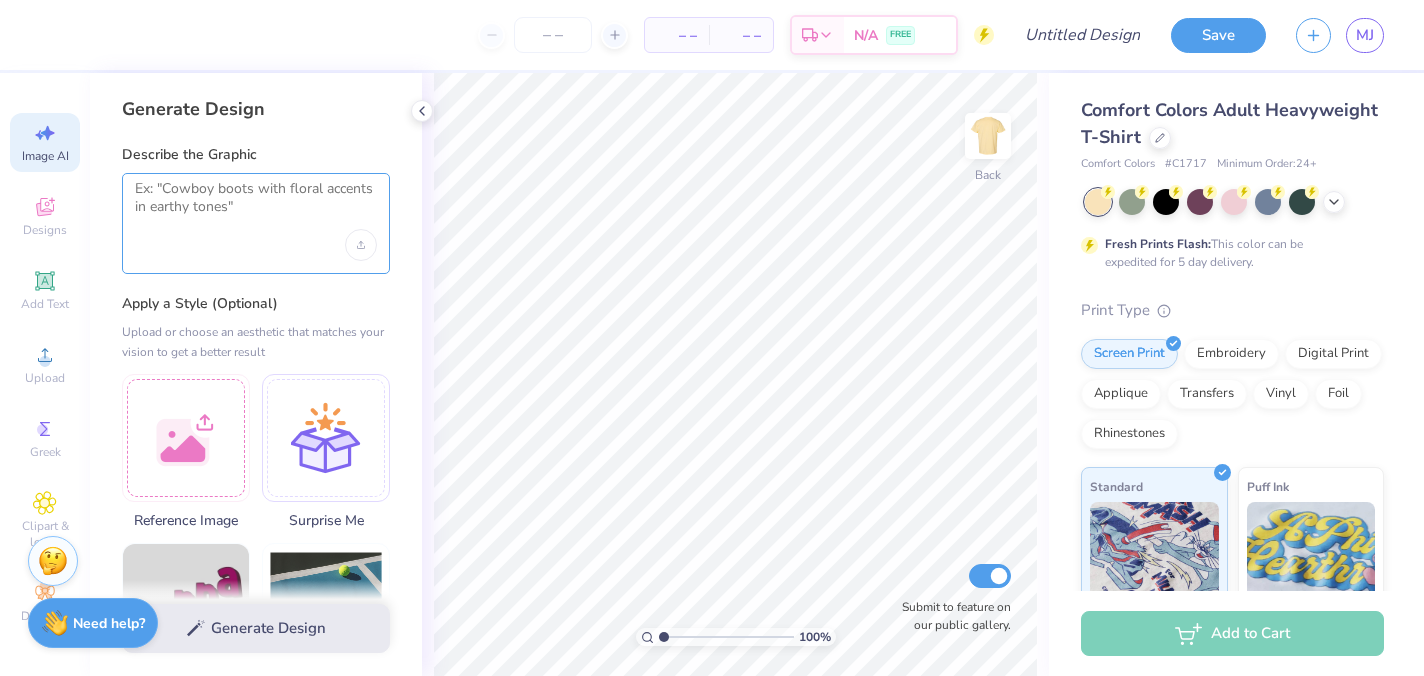 click at bounding box center (256, 205) 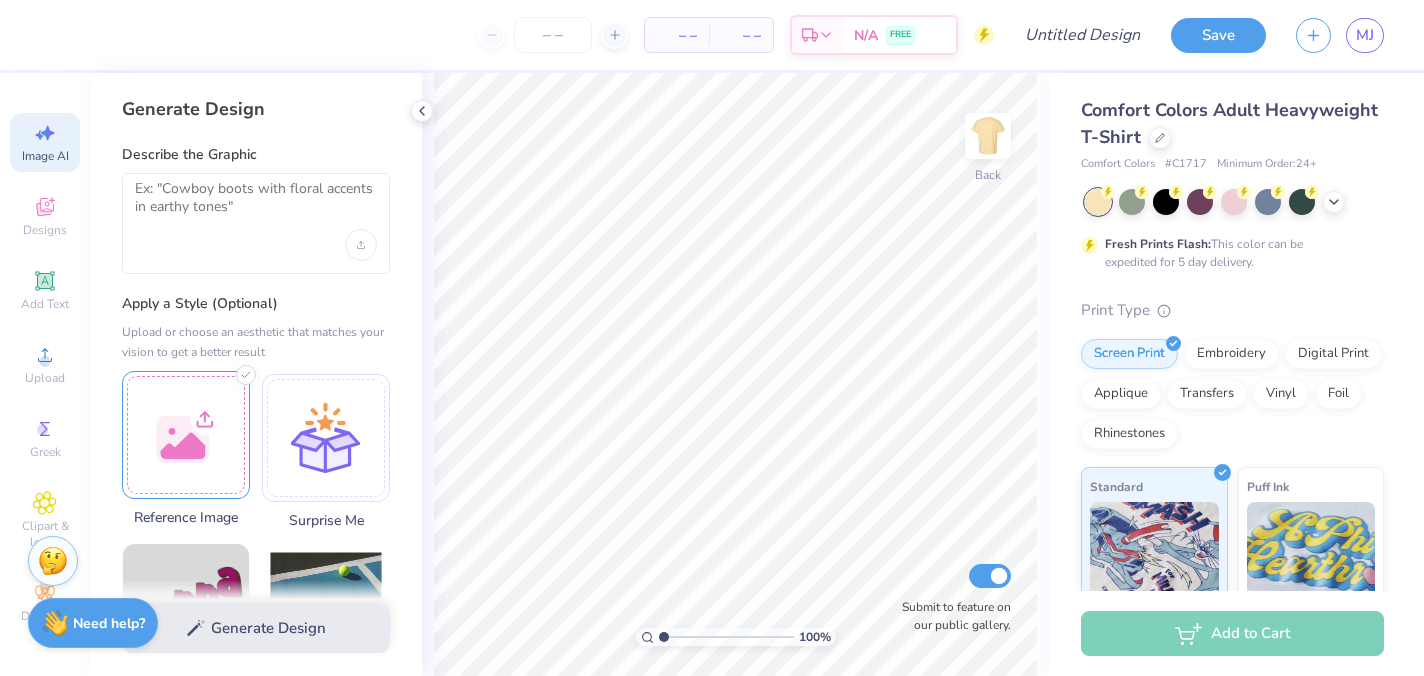 click at bounding box center (186, 435) 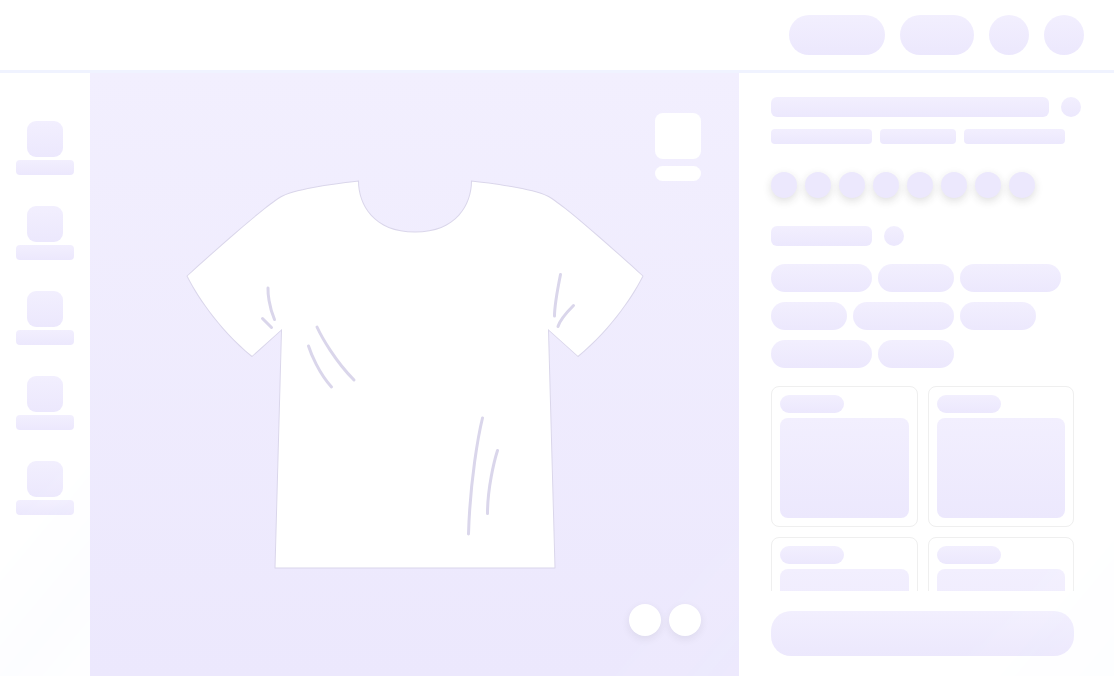 scroll, scrollTop: 0, scrollLeft: 0, axis: both 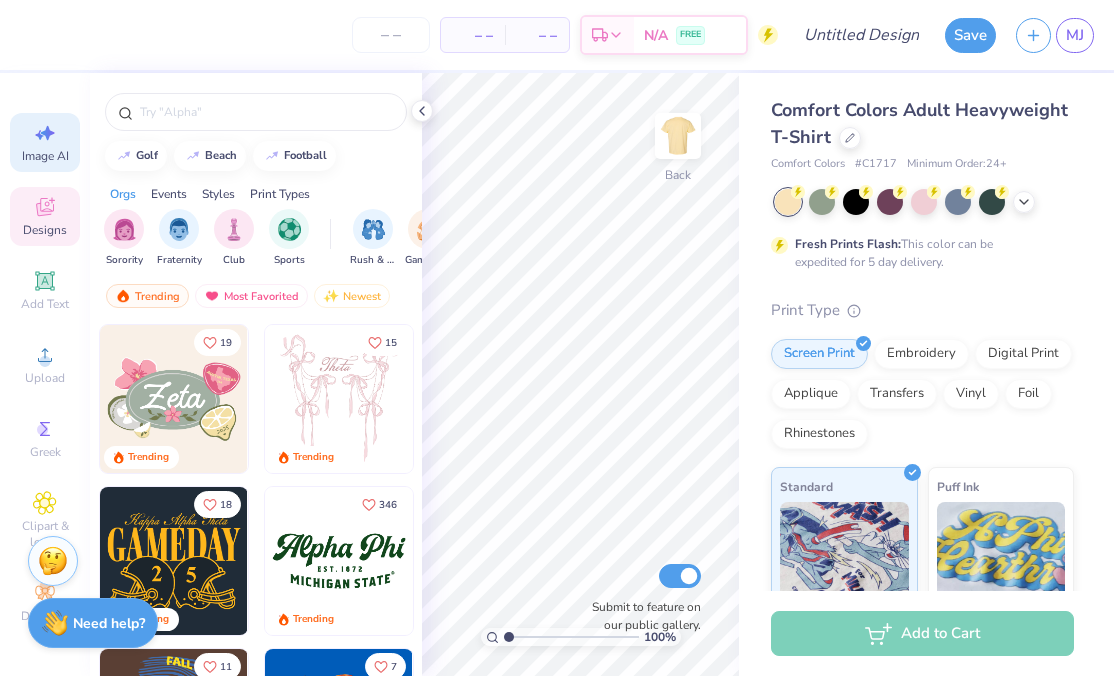 click 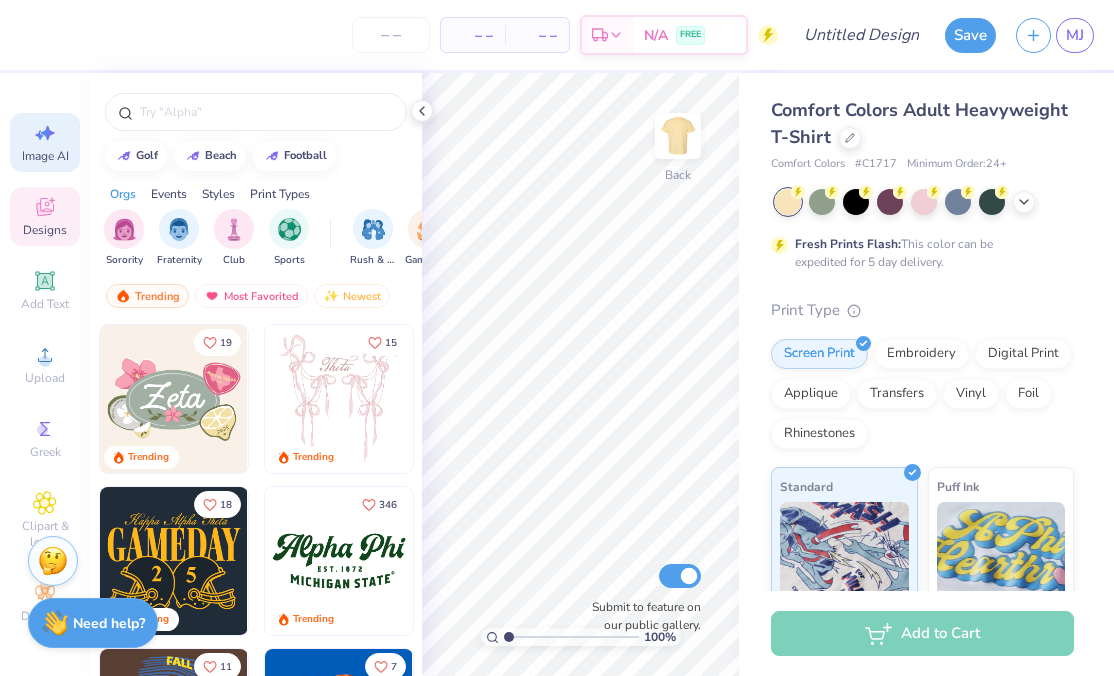 select on "4" 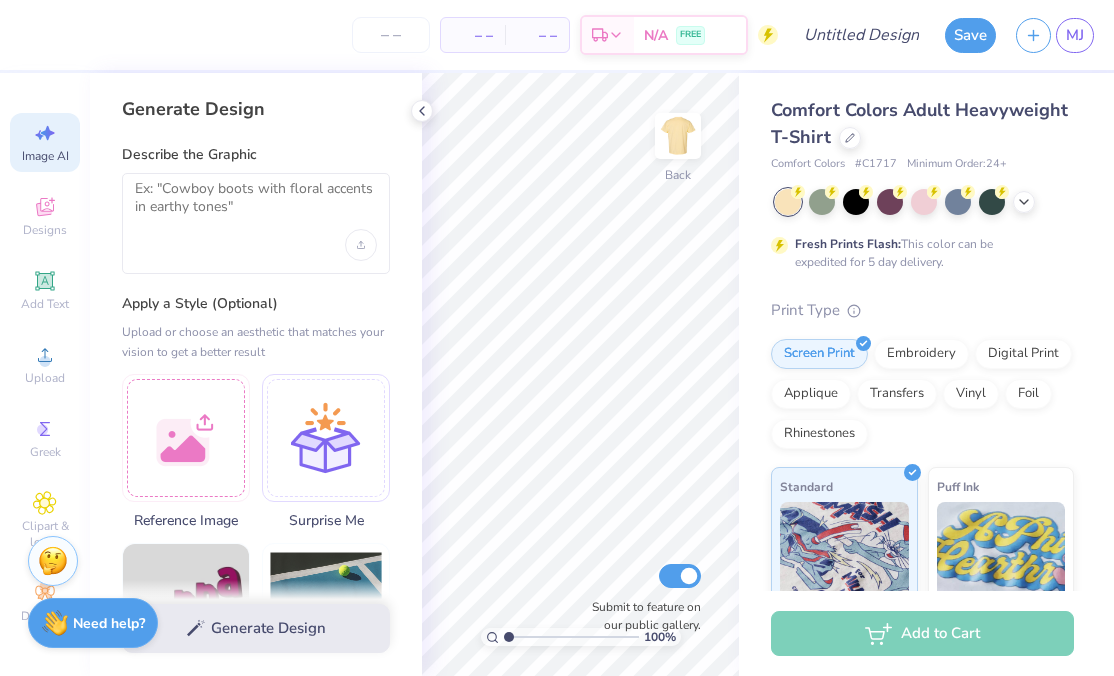 click at bounding box center (256, 223) 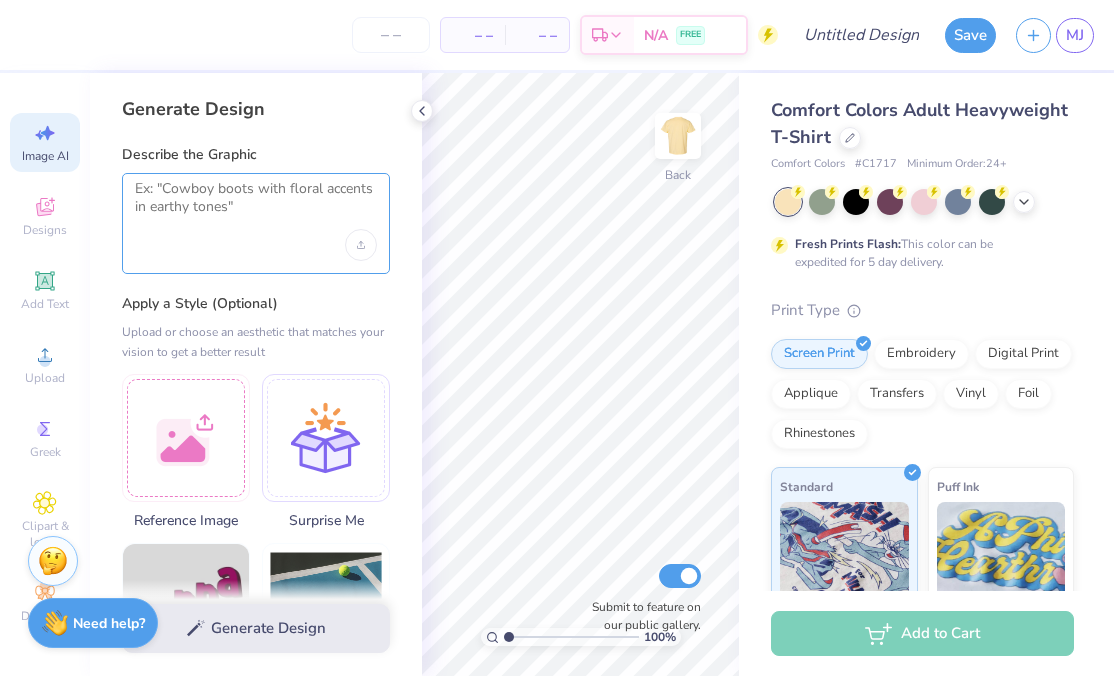 click at bounding box center (256, 205) 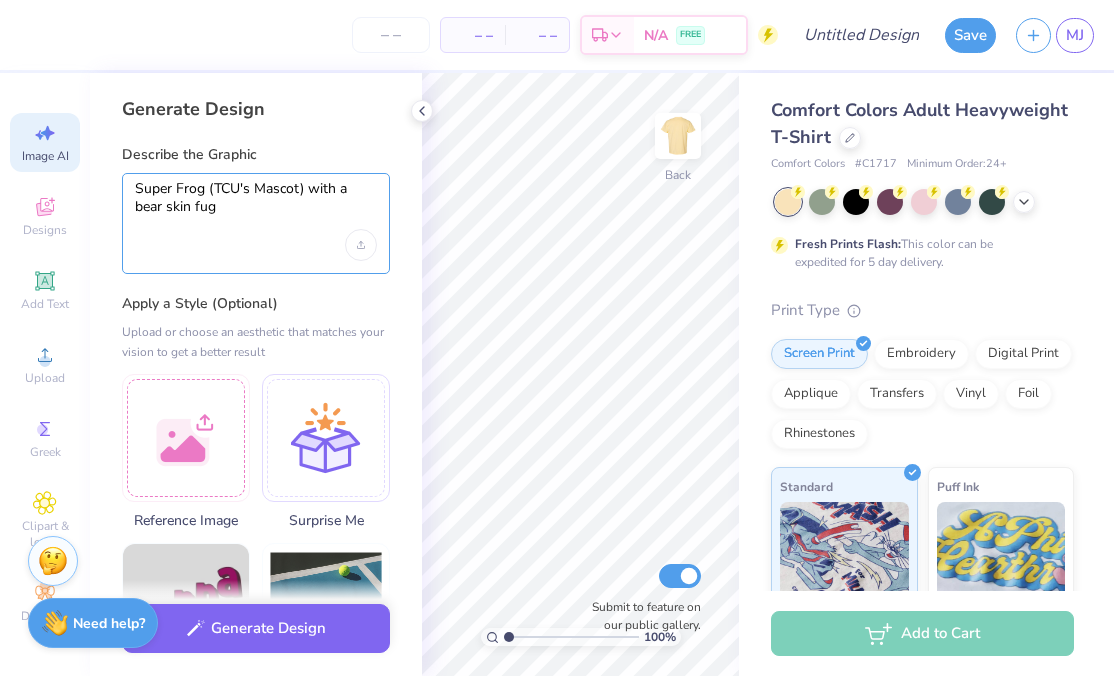 click on "Super Frog (TCU's Mascot) with a bear skin fug" at bounding box center [256, 205] 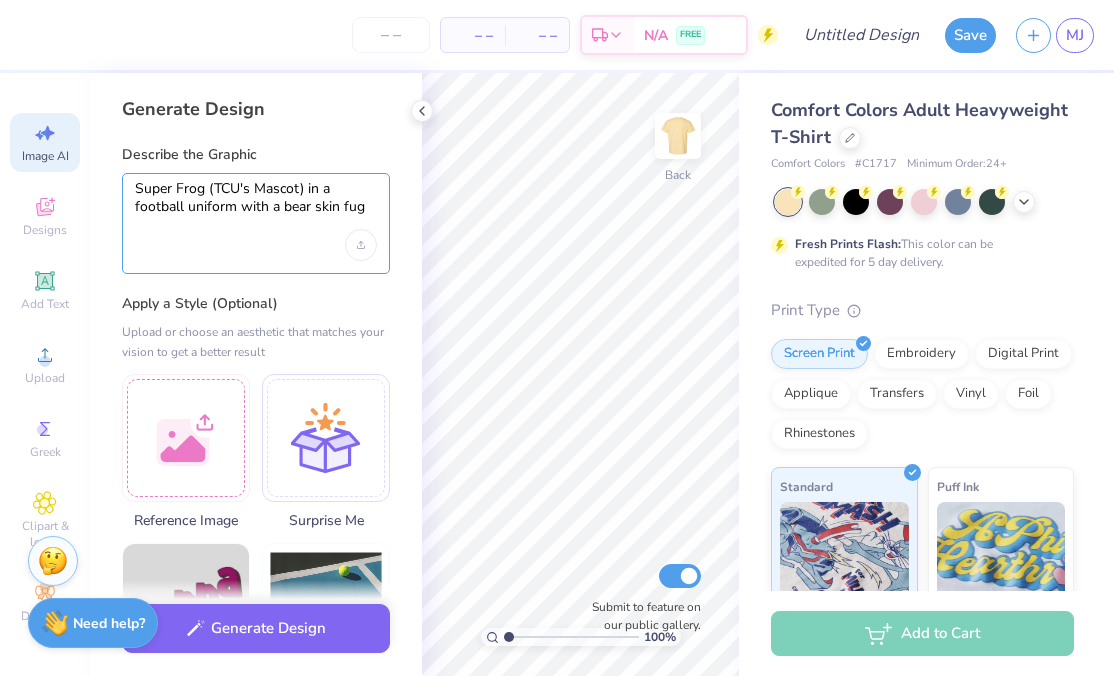 click on "Super Frog (TCU's Mascot) in a football uniform with a bear skin fug" at bounding box center (256, 205) 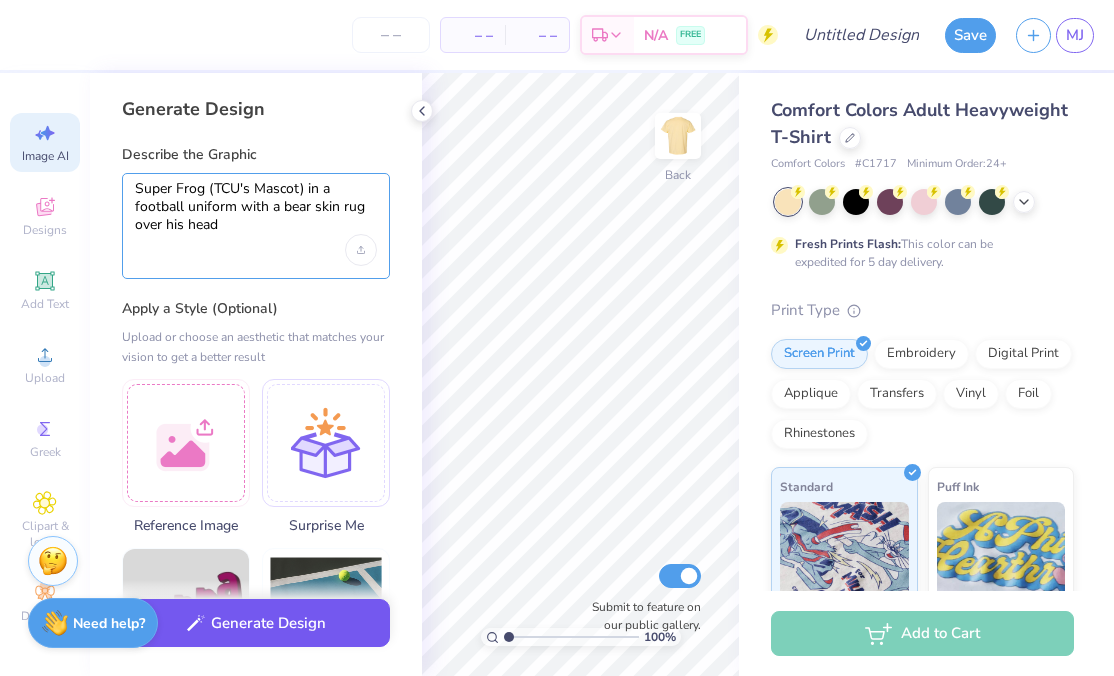 type on "Super Frog (TCU's Mascot) in a football uniform with a bear skin rug over his head" 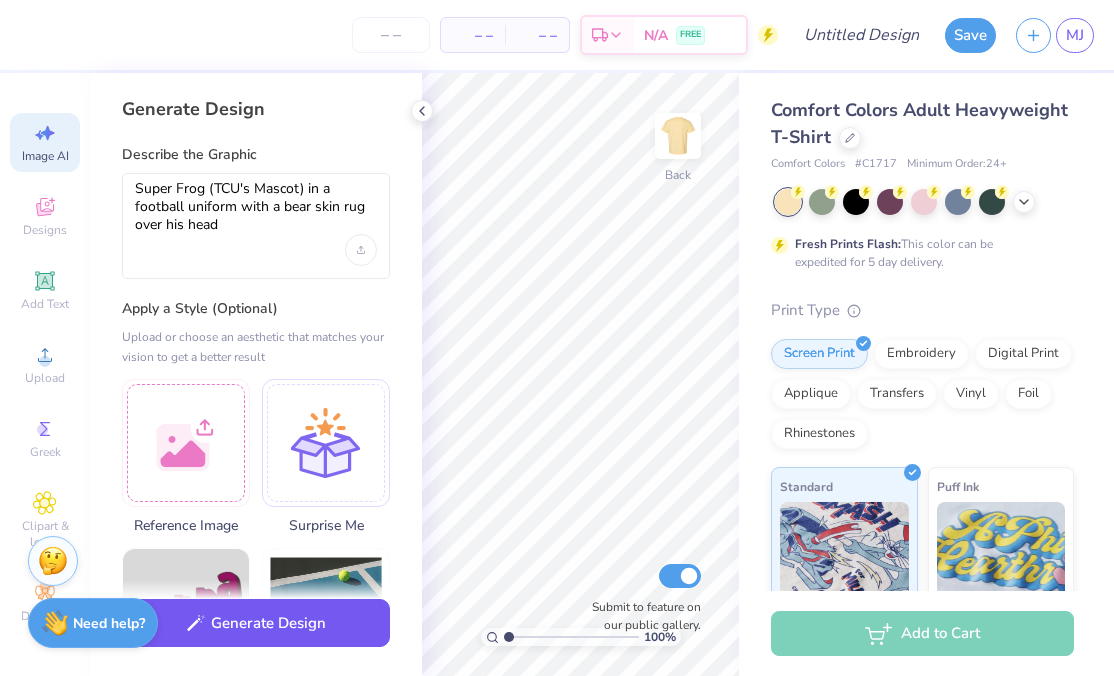 click on "Generate Design" at bounding box center [256, 623] 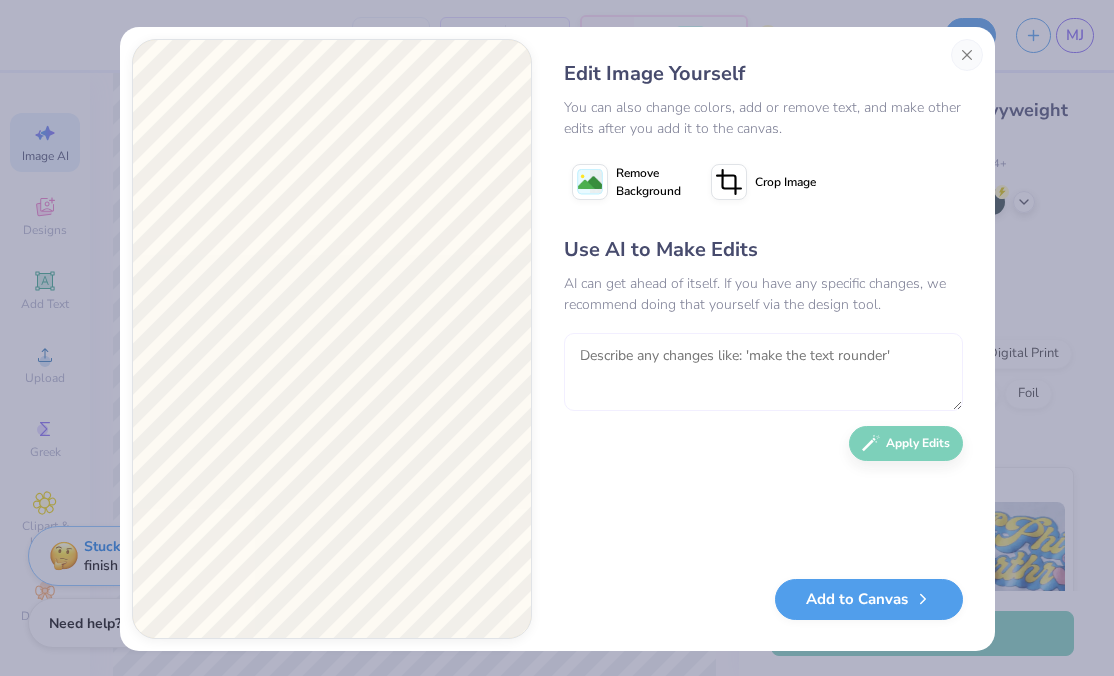click at bounding box center [763, 372] 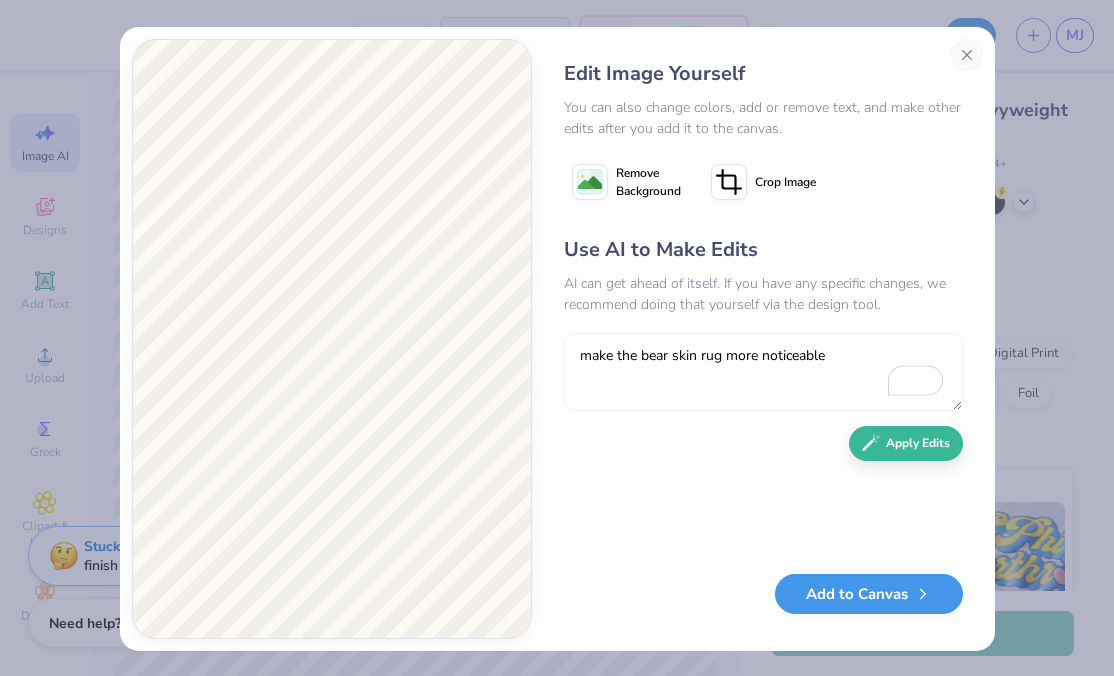 type on "make the bear skin rug more noticeable" 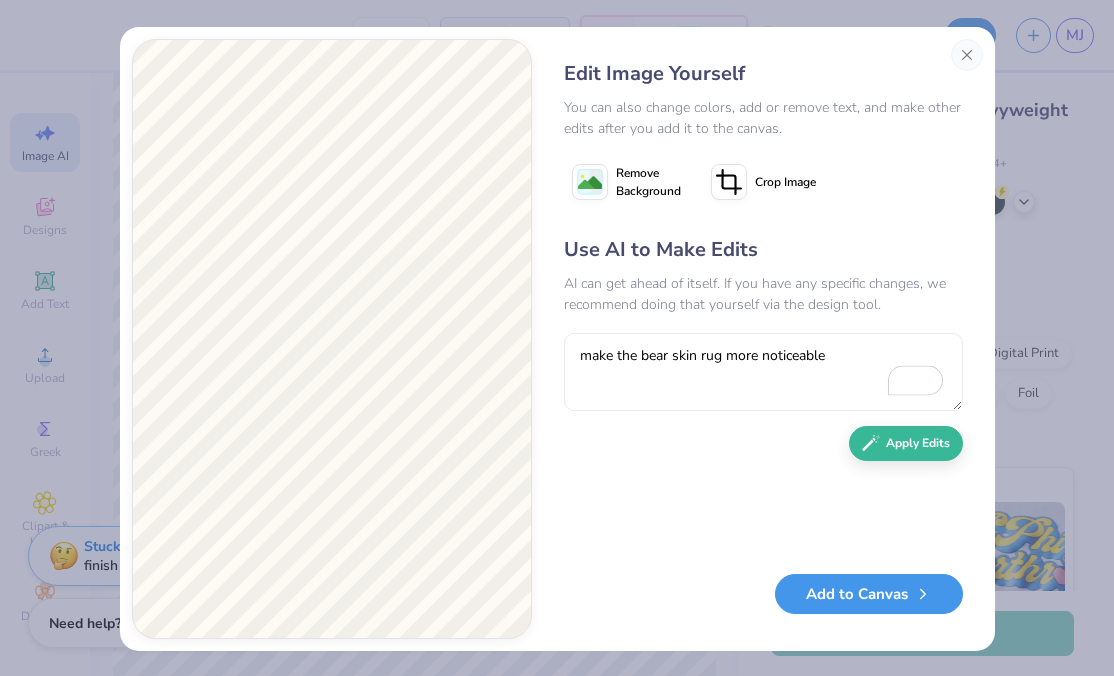 click on "Add to Canvas" at bounding box center (869, 594) 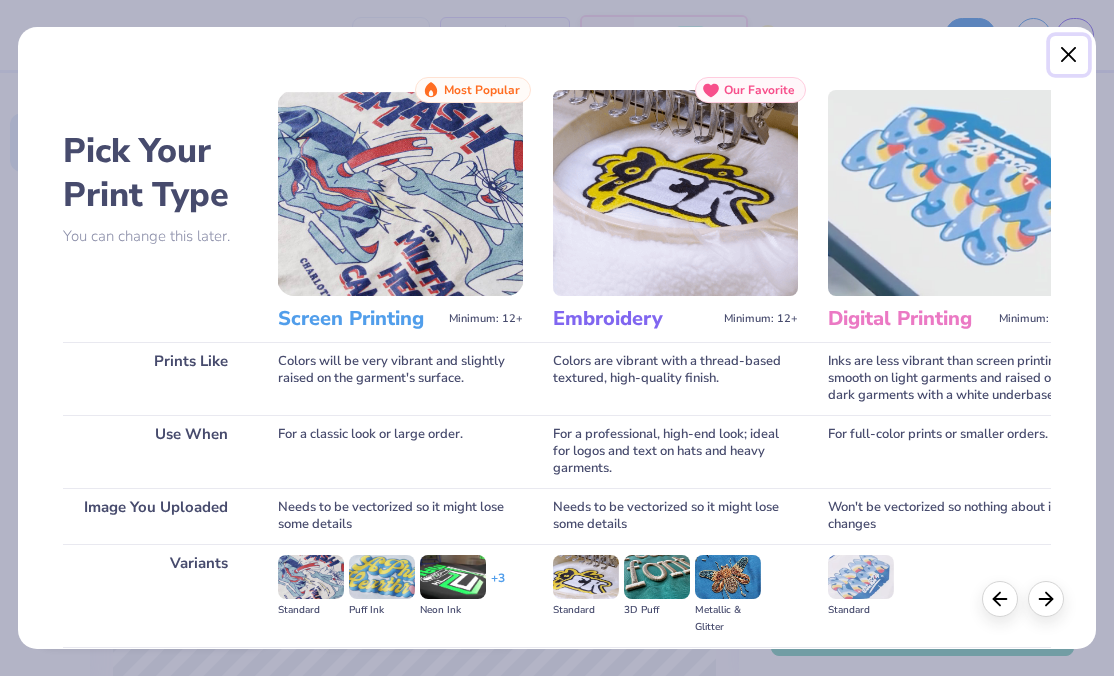 click at bounding box center [1069, 55] 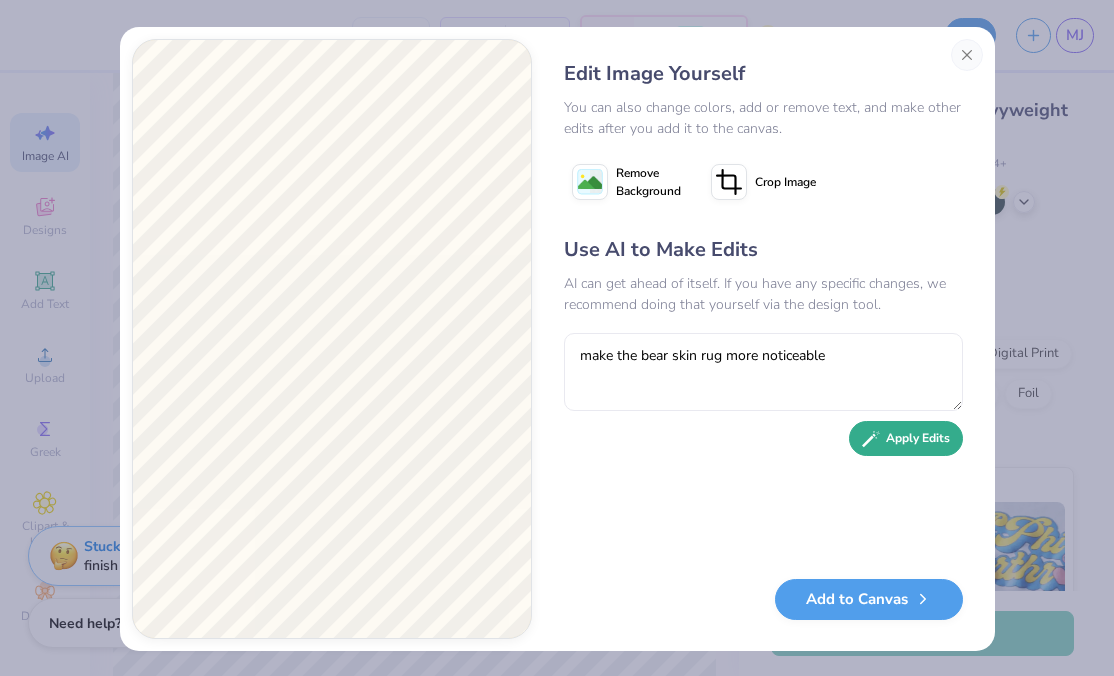 click on "Apply Edits" at bounding box center (906, 438) 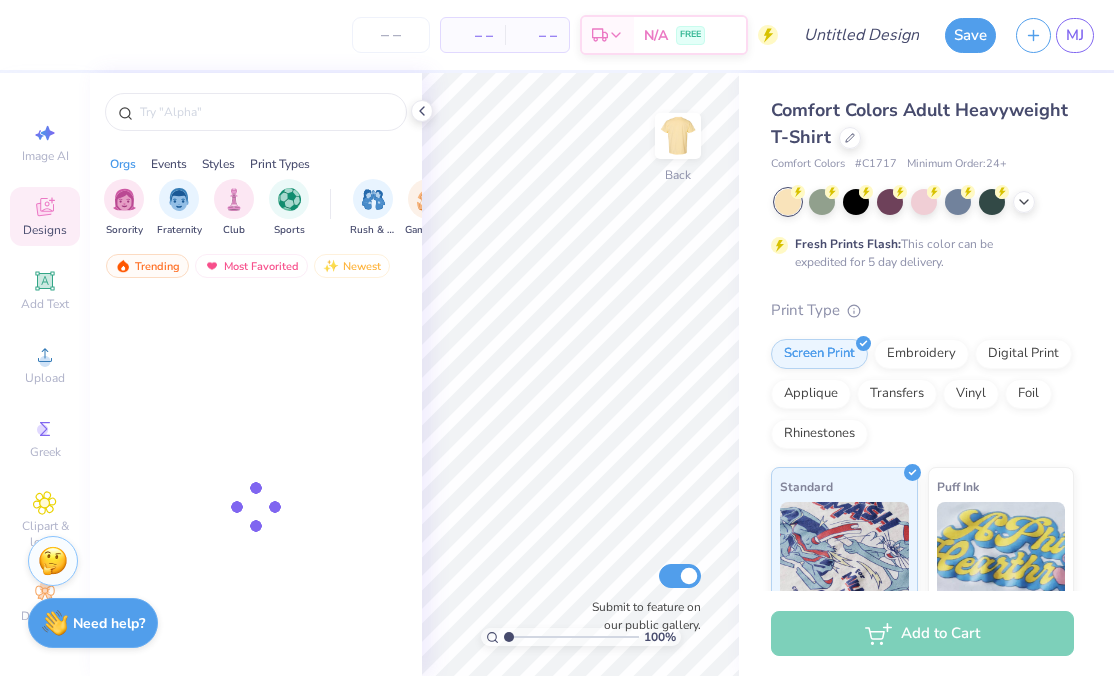 scroll, scrollTop: 0, scrollLeft: 0, axis: both 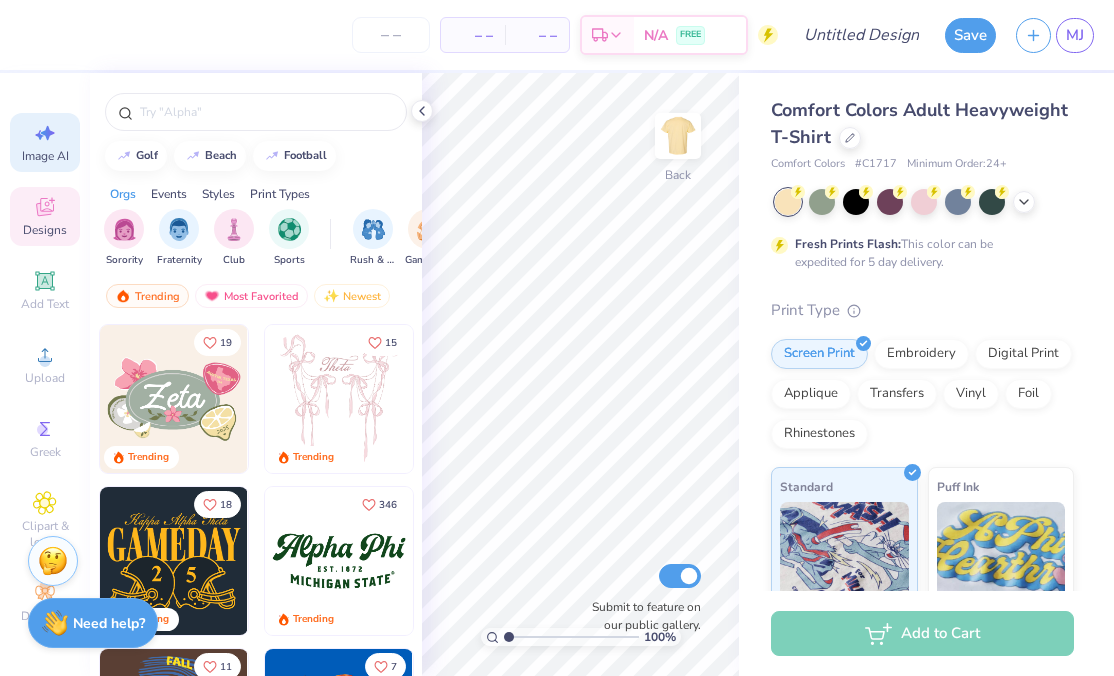 click on "Image AI" at bounding box center (45, 142) 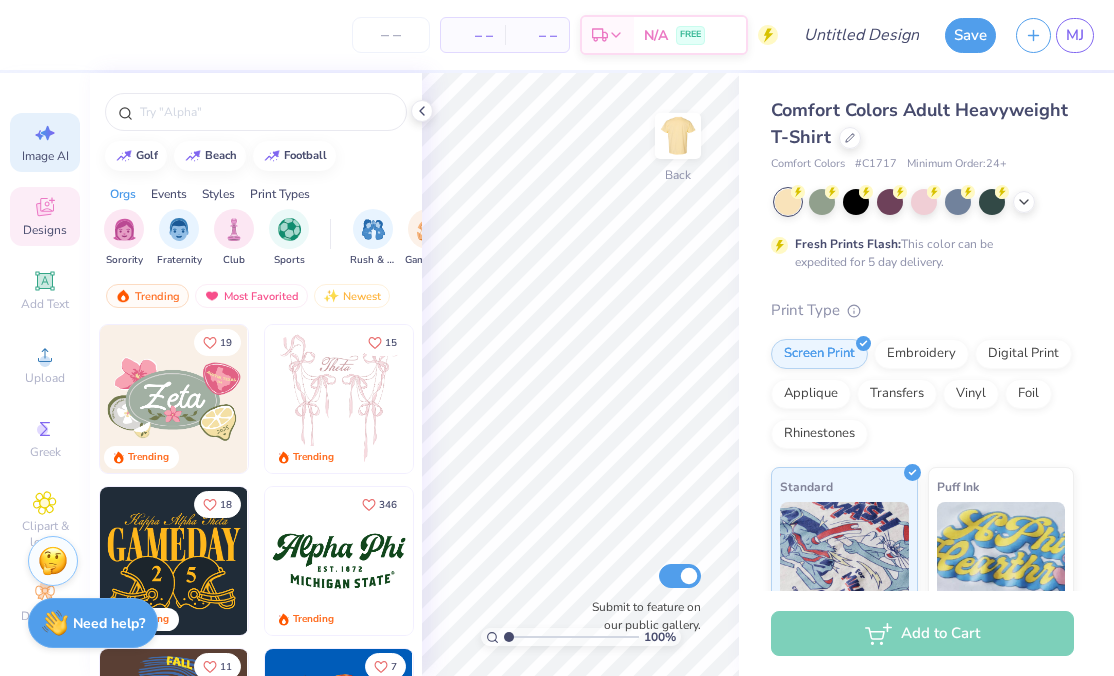 select on "4" 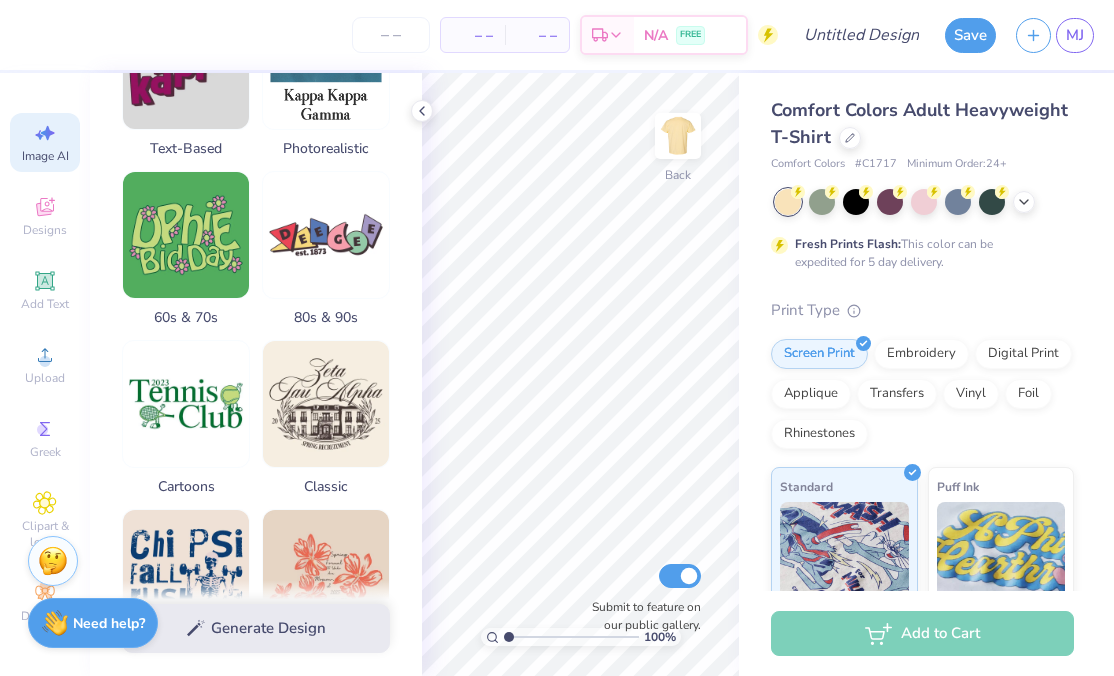 scroll, scrollTop: 0, scrollLeft: 0, axis: both 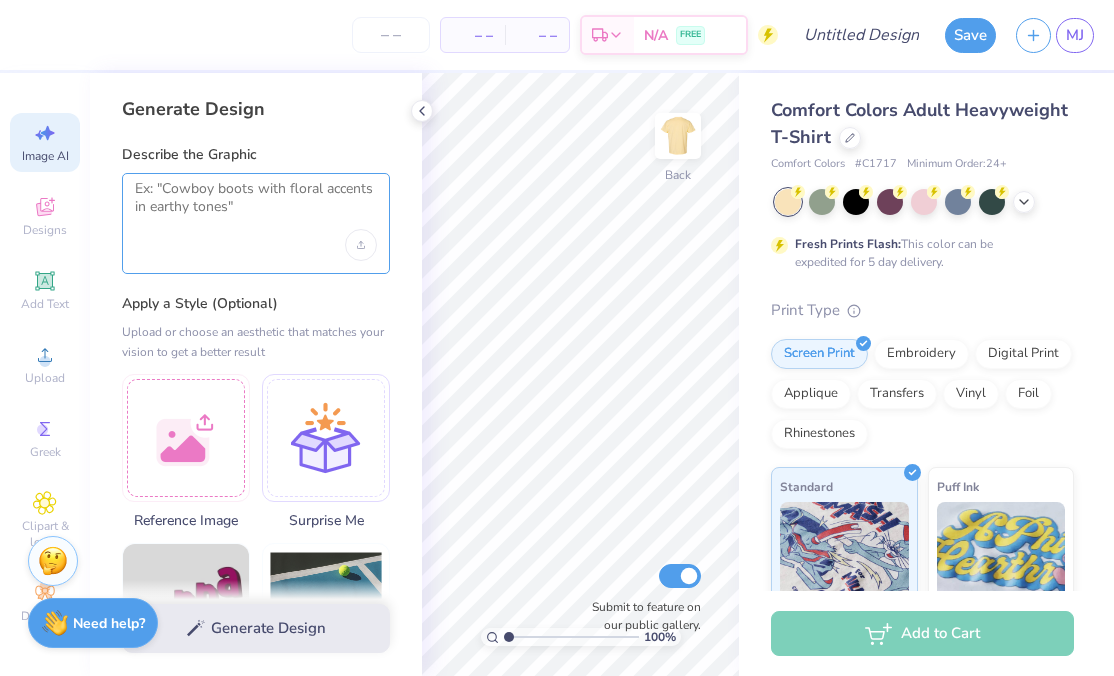 click at bounding box center (256, 205) 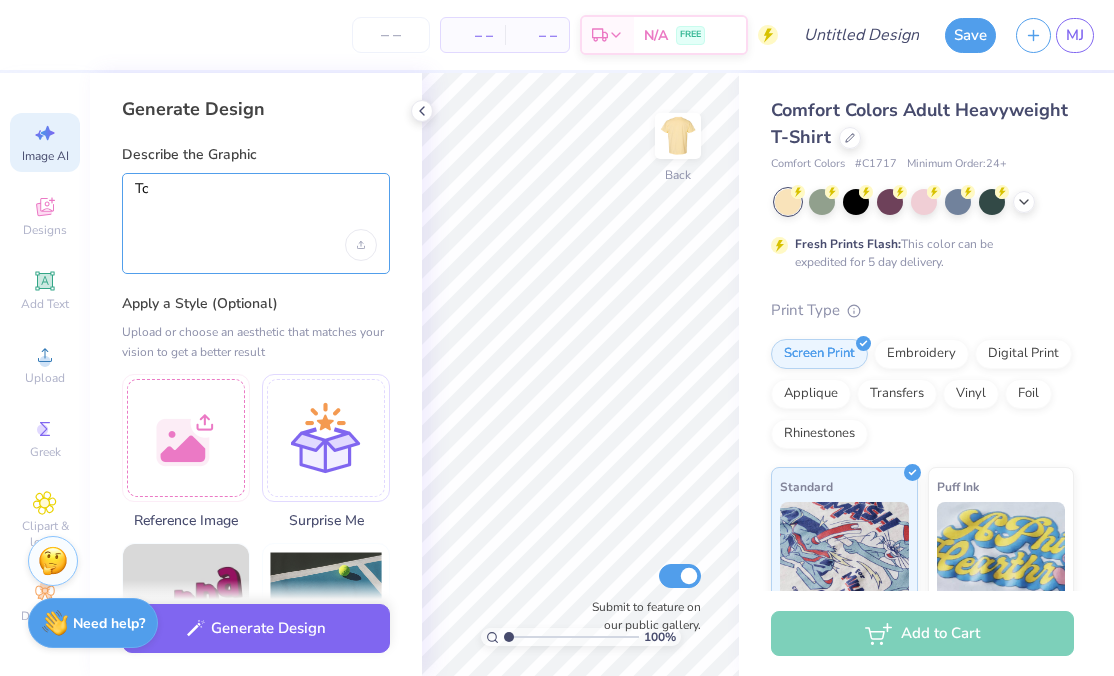 type on "T" 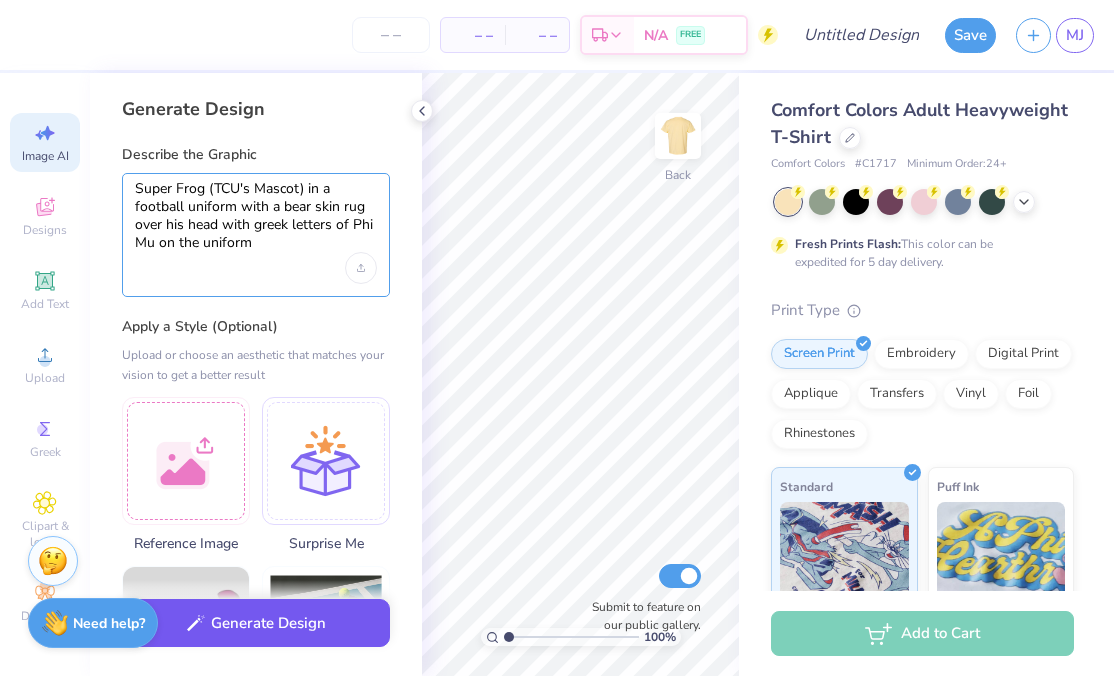 type on "Super Frog (TCU's Mascot) in a football uniform with a bear skin rug over his head with greek letters of Phi Mu on the uniform" 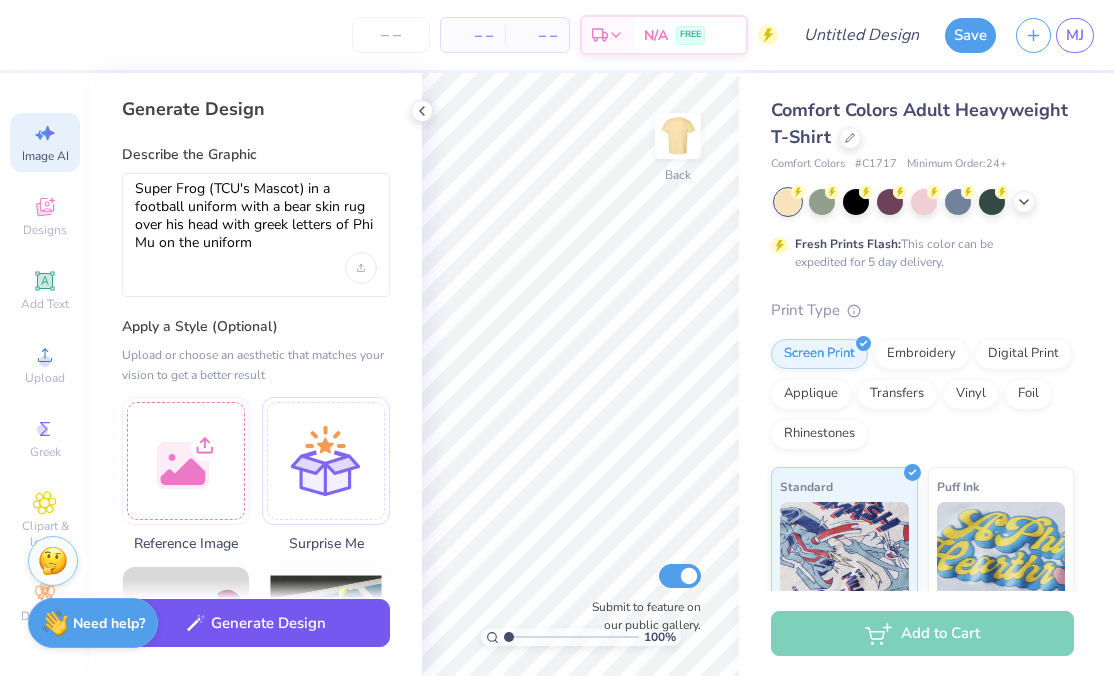 click on "Generate Design" at bounding box center [256, 623] 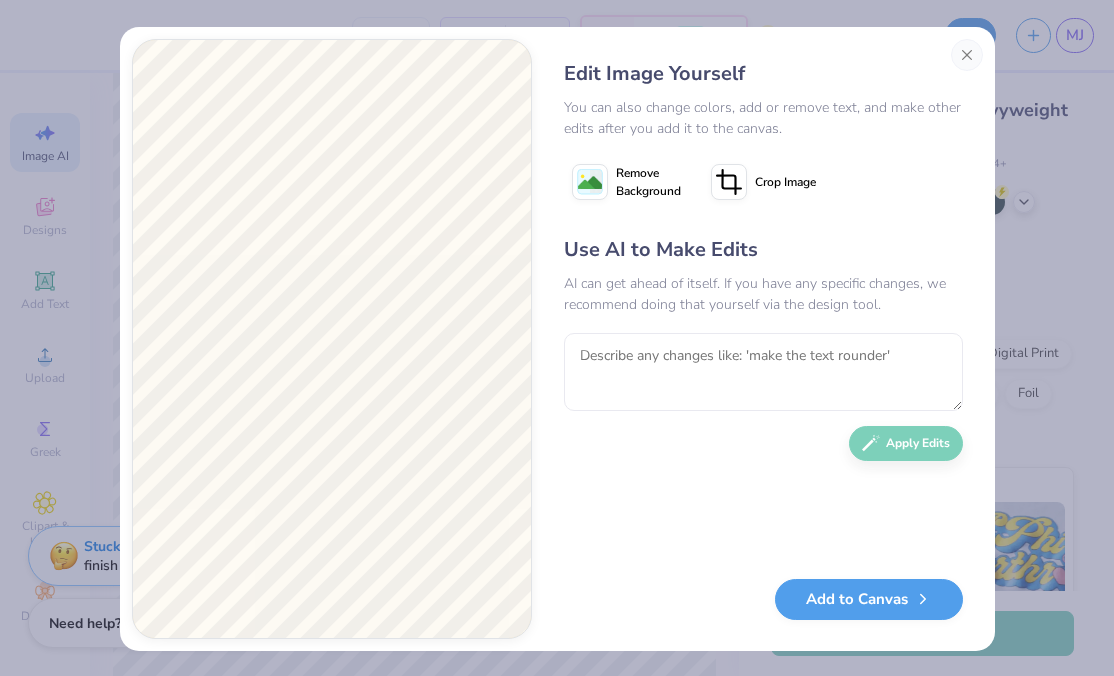scroll, scrollTop: 0, scrollLeft: 0, axis: both 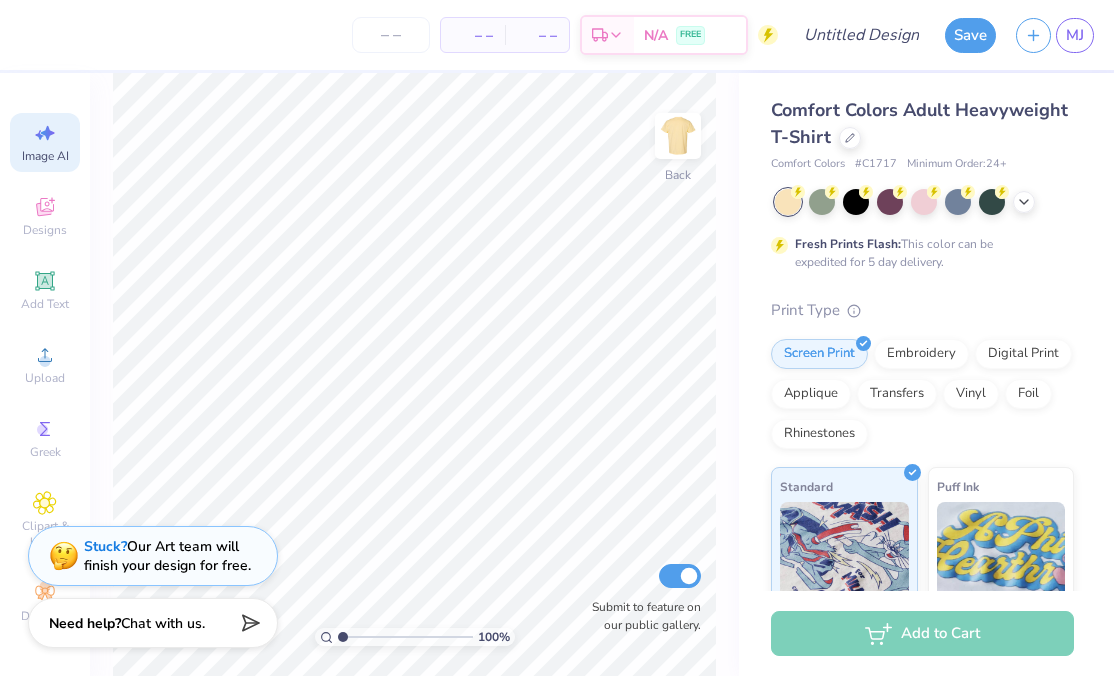 select on "4" 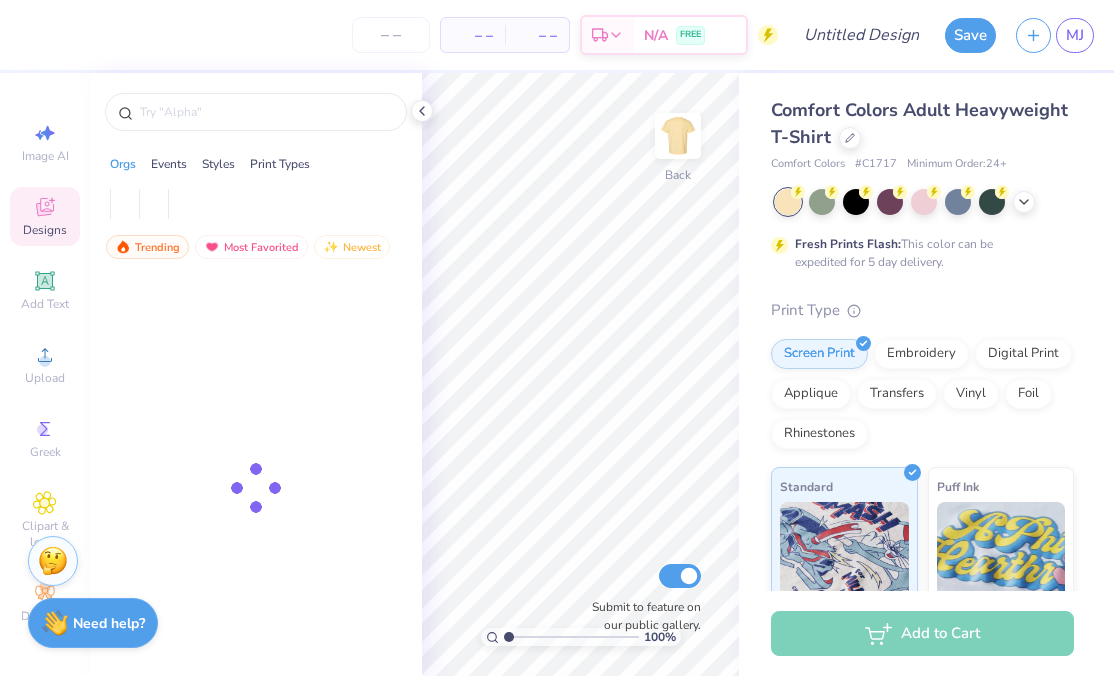 scroll, scrollTop: 0, scrollLeft: 0, axis: both 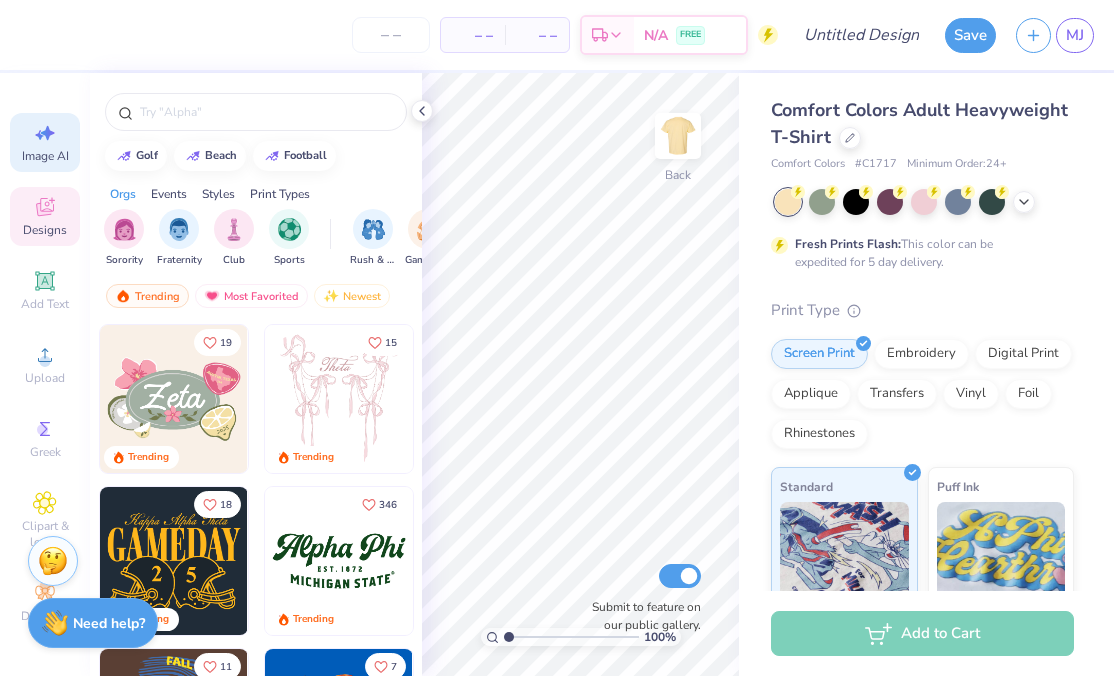 click on "Image AI" at bounding box center [45, 142] 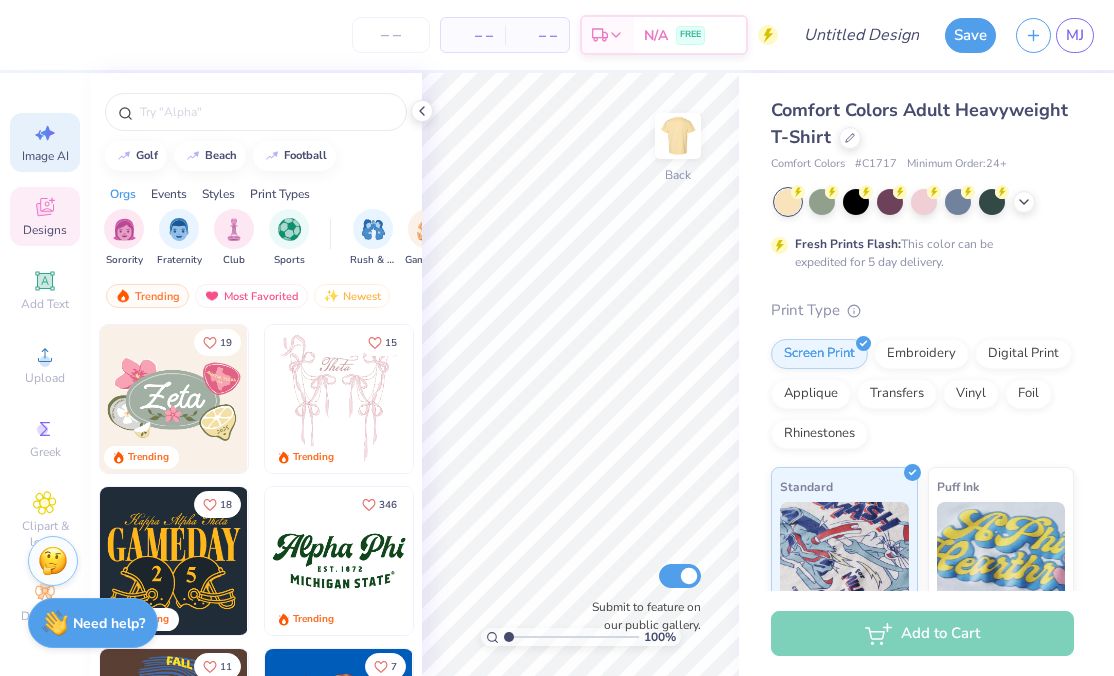 select on "4" 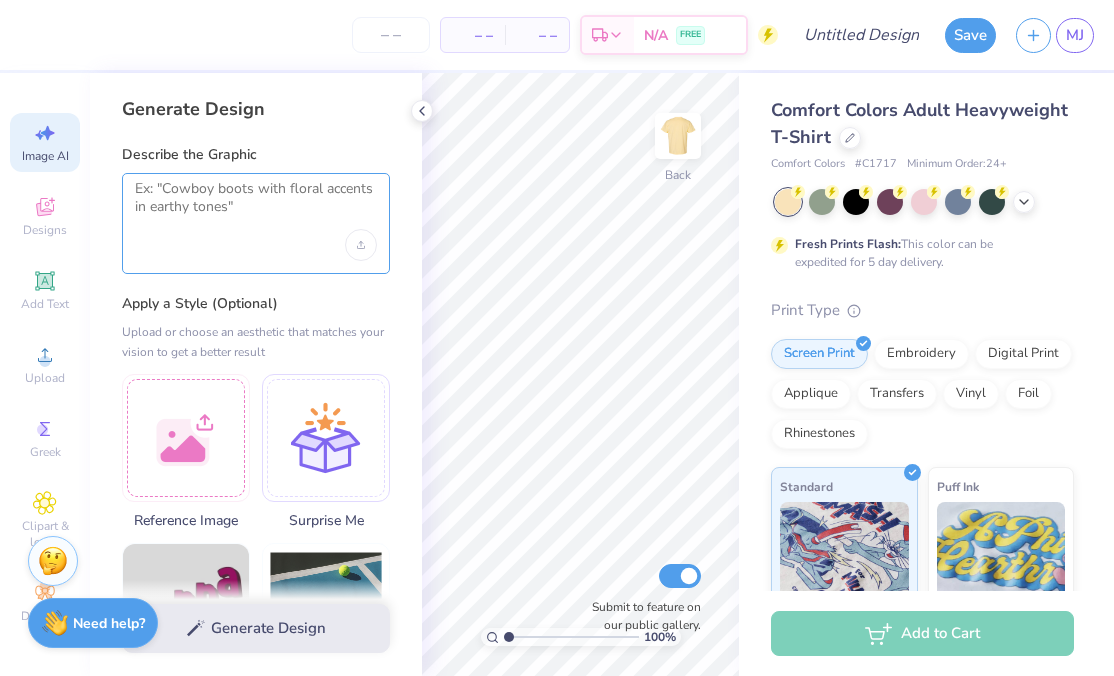 click at bounding box center (256, 205) 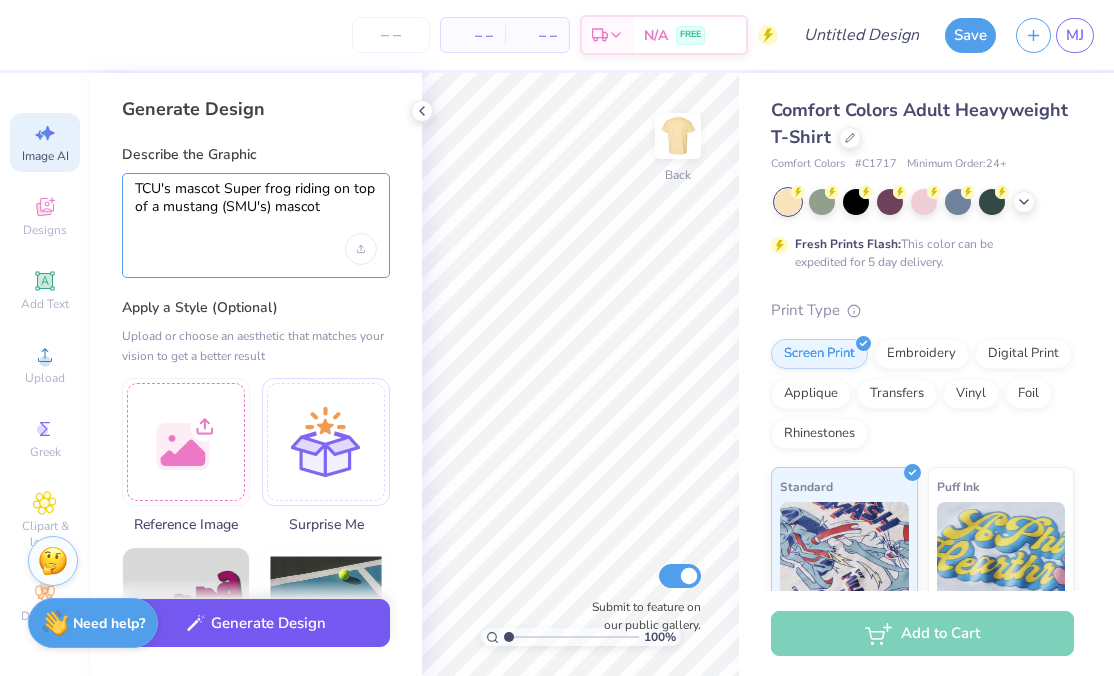 type on "TCU's mascot Super frog riding on top of a mustang (SMU's) mascot" 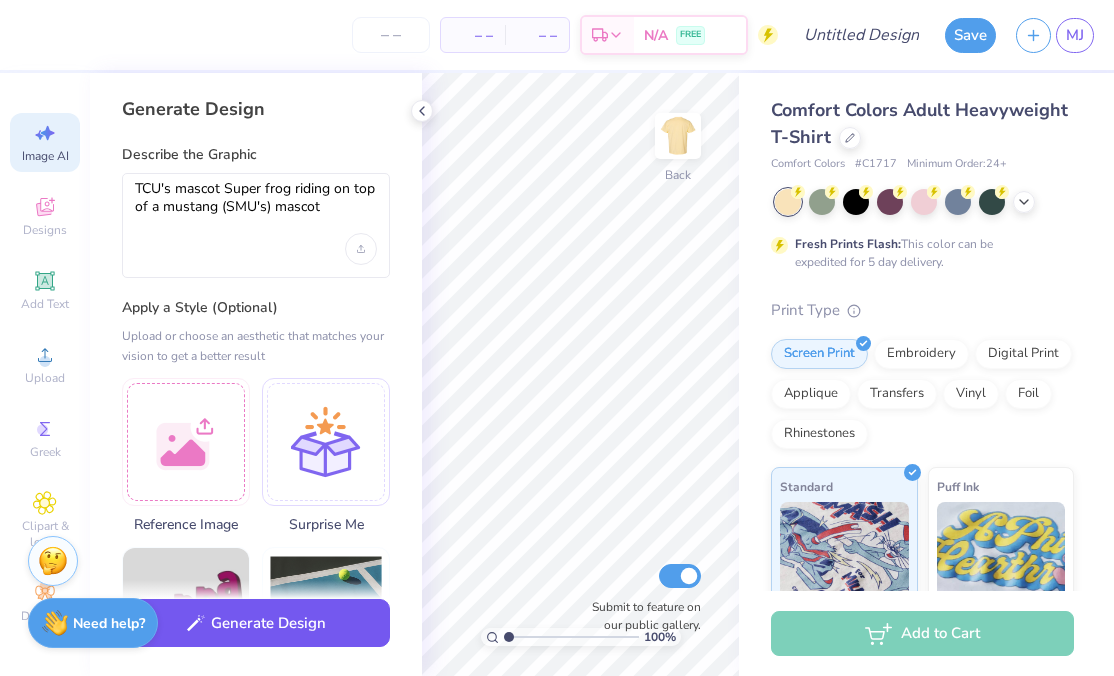 click on "Generate Design" at bounding box center (256, 623) 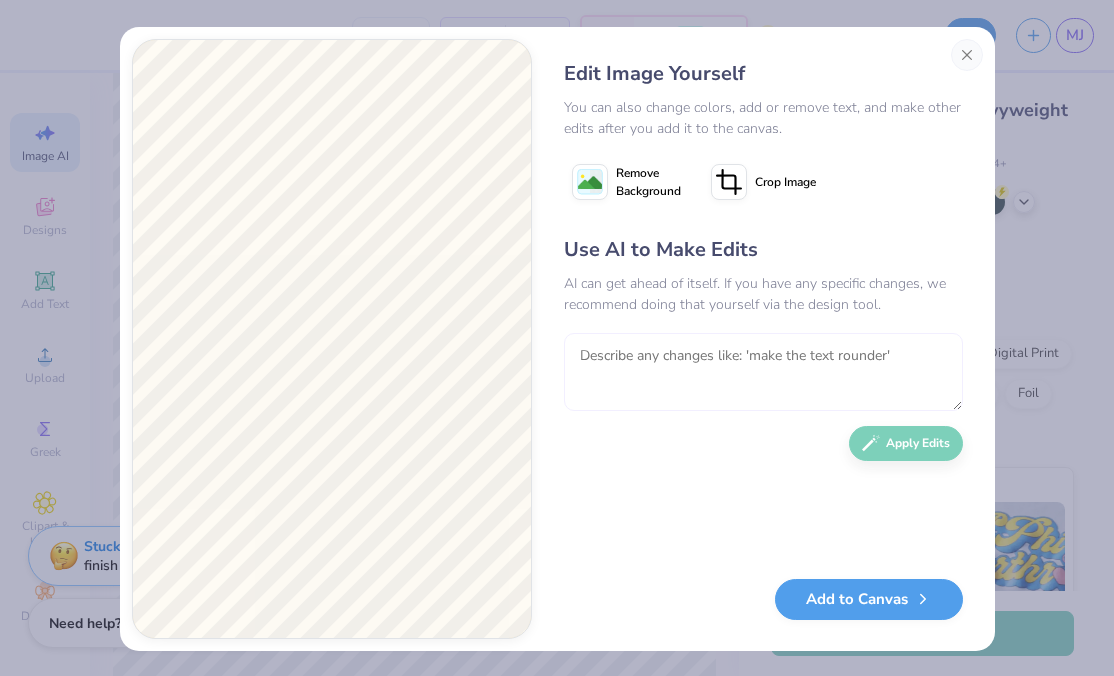 click at bounding box center [763, 372] 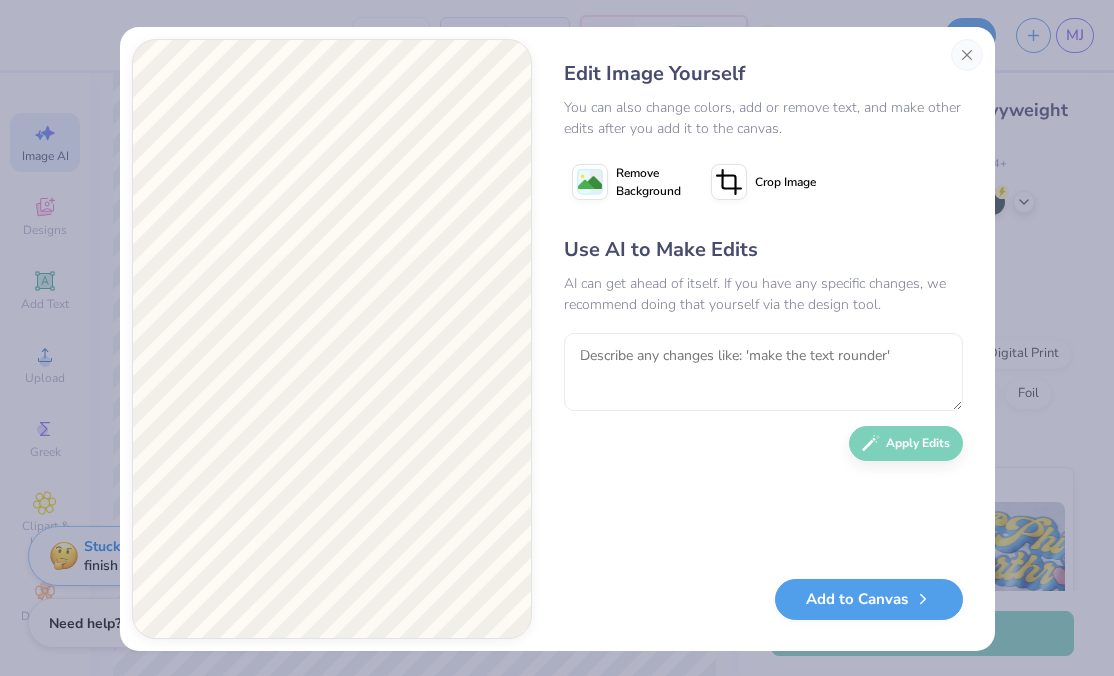 click on "Use AI to Make Edits AI can get ahead of itself. If you have any specific changes, we recommend doing that yourself via the design tool. Apply Edits" at bounding box center [763, 397] 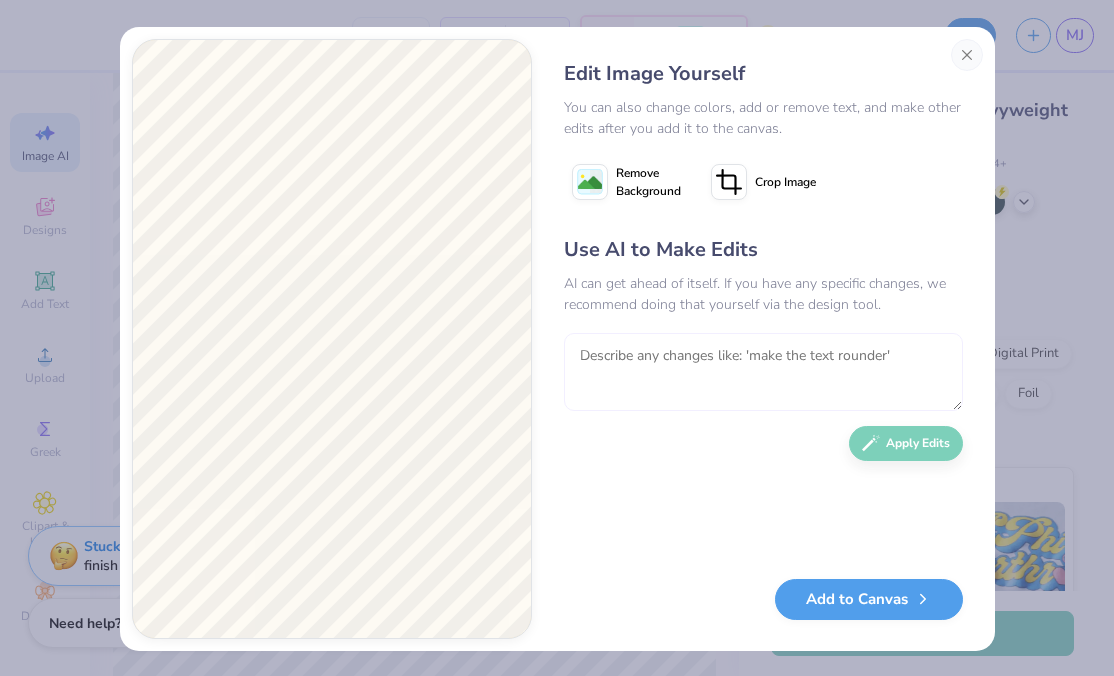 click at bounding box center [763, 372] 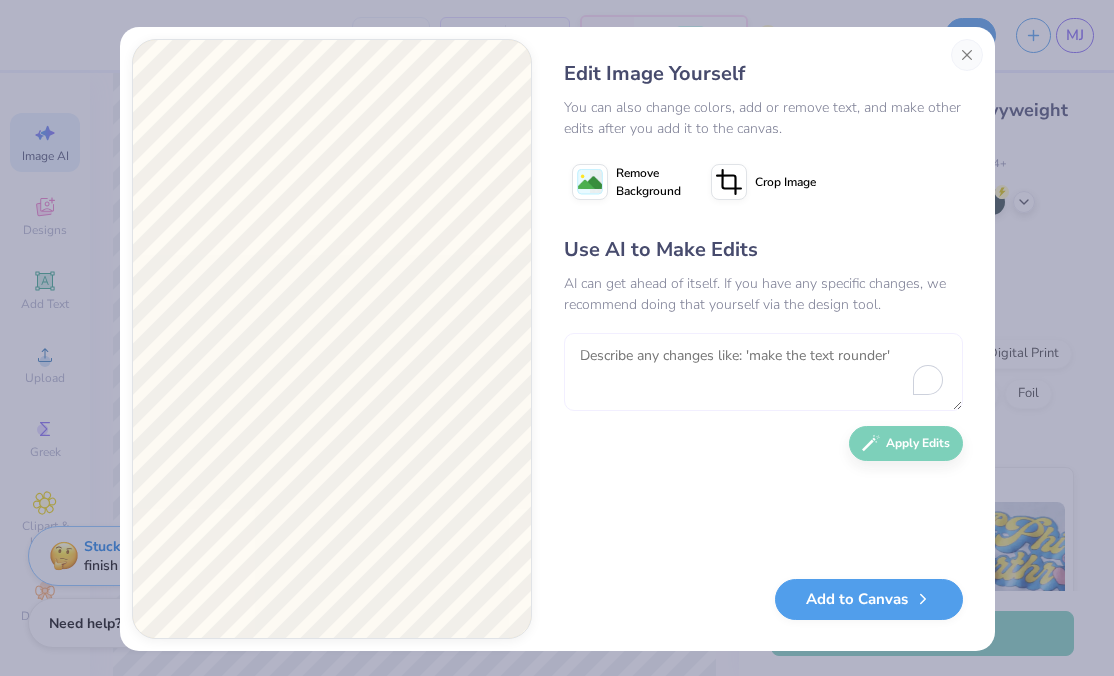 scroll, scrollTop: 2, scrollLeft: 0, axis: vertical 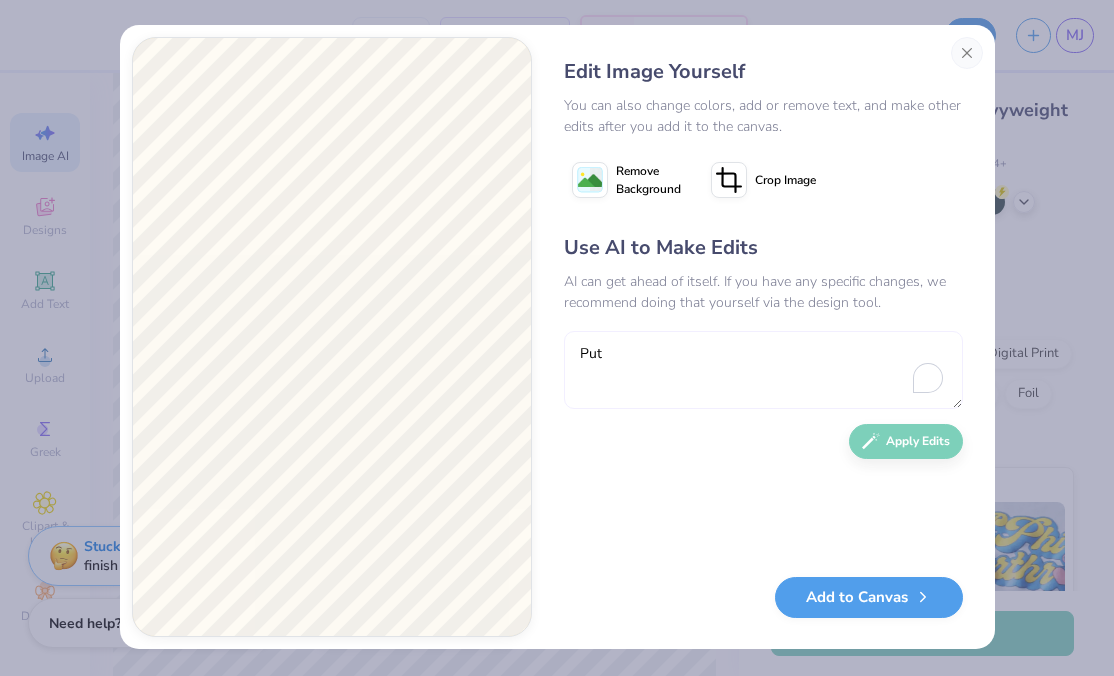click on "Put" at bounding box center (763, 370) 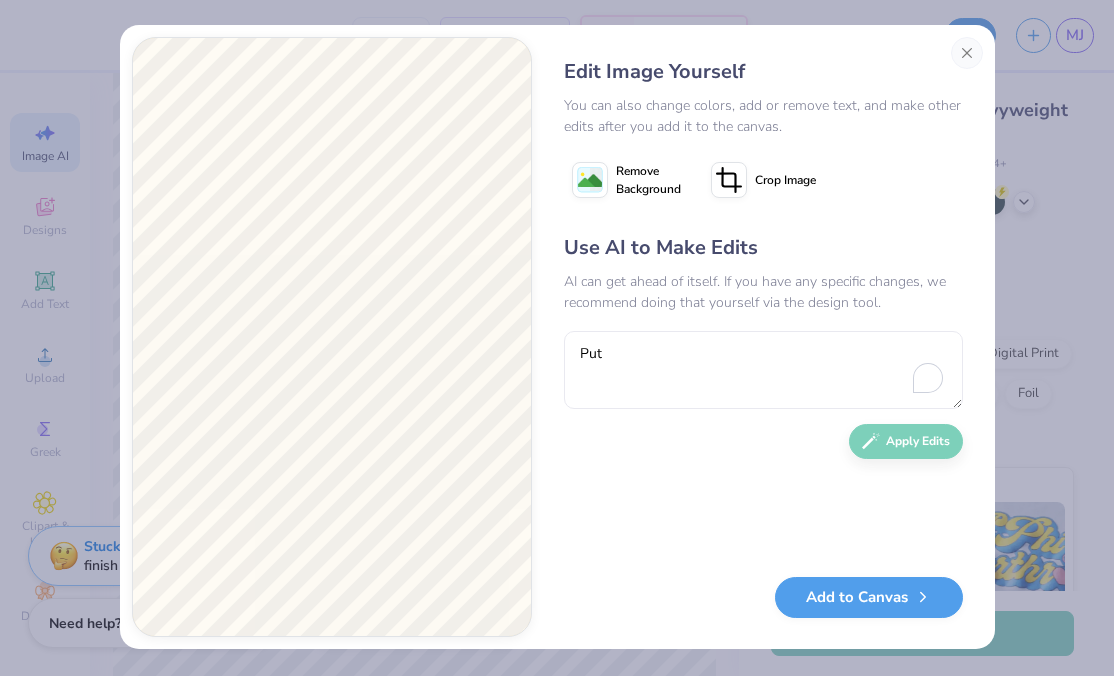 click on "Use AI to Make Edits AI can get ahead of itself. If you have any specific changes, we recommend doing that yourself via the design tool. Put Apply Edits" at bounding box center [763, 395] 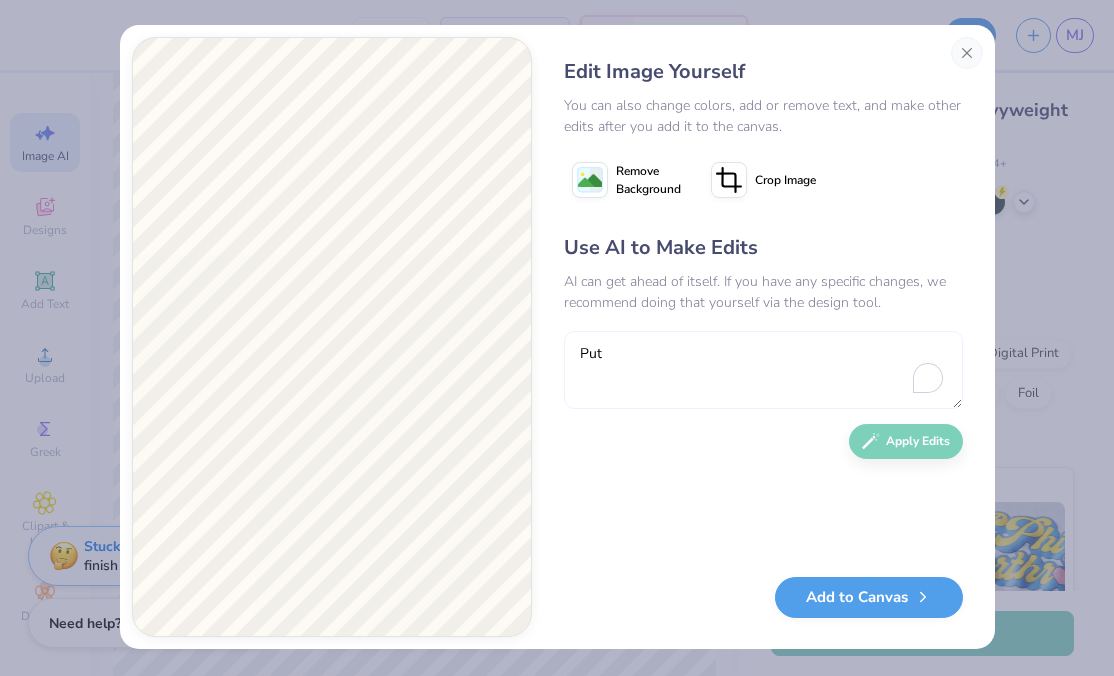 click on "Put" at bounding box center (763, 370) 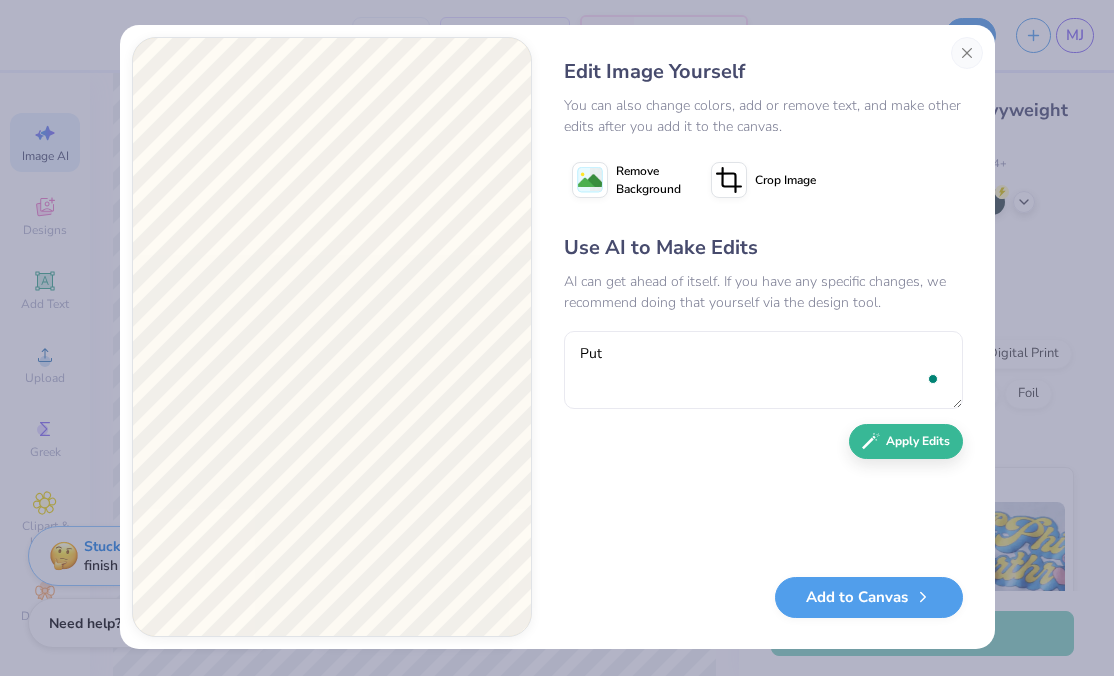click on "Use AI to Make Edits AI can get ahead of itself. If you have any specific changes, we recommend doing that yourself via the design tool. Put  Apply Edits" at bounding box center (763, 395) 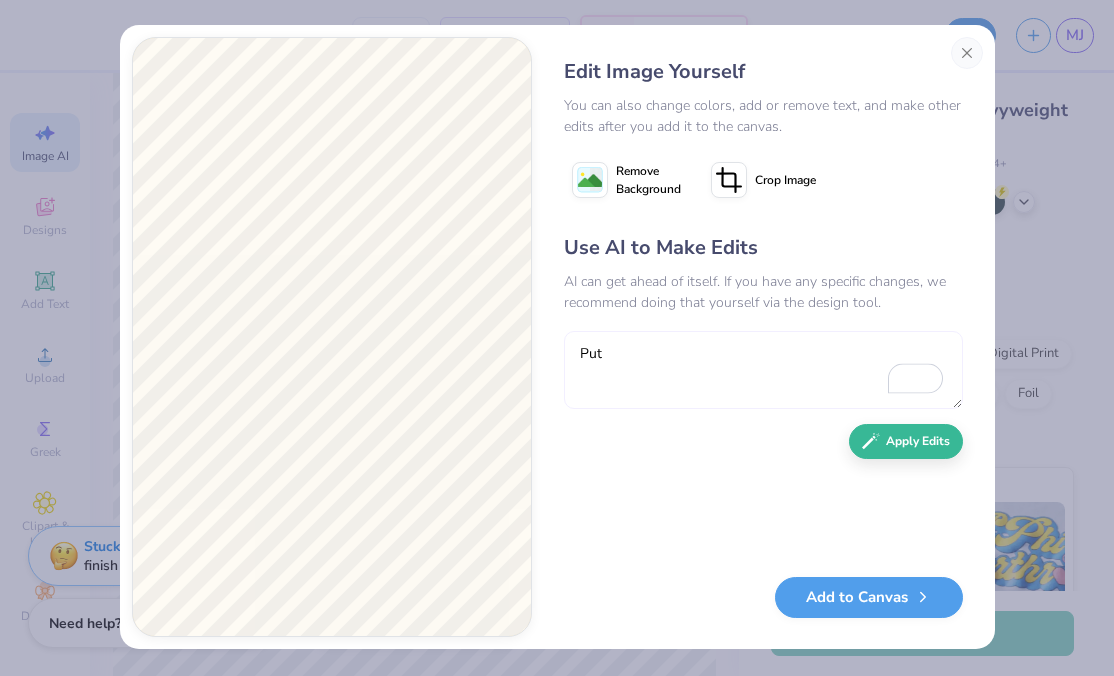 click on "Put" at bounding box center [763, 370] 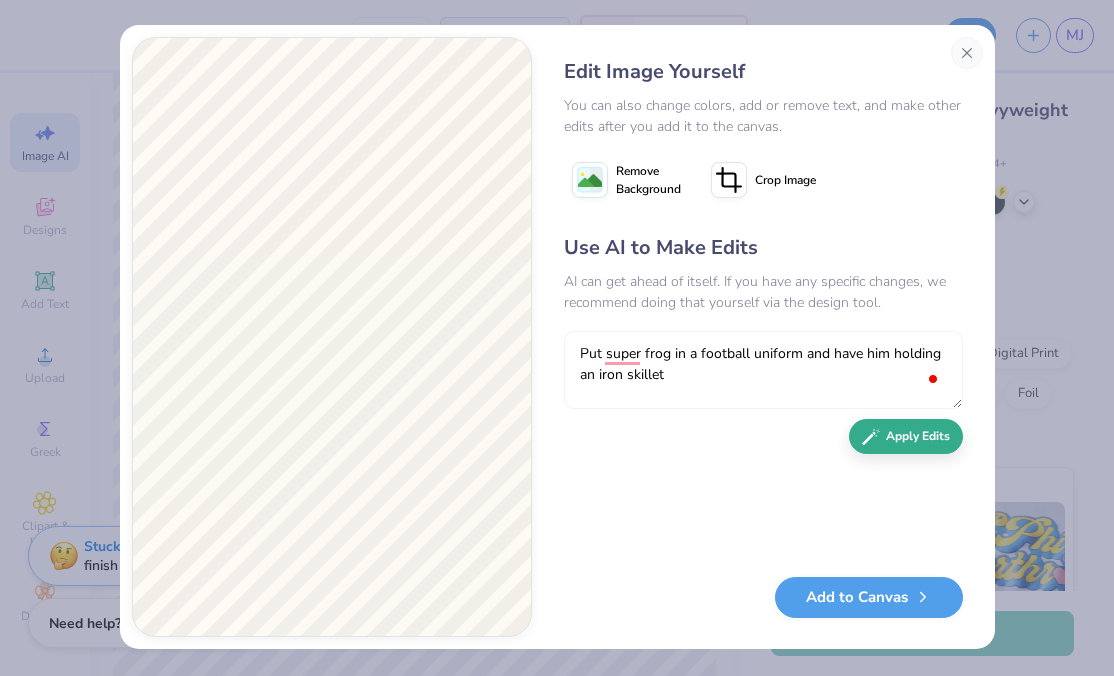 type on "Put super frog in a football uniform and have him holding an iron skillet" 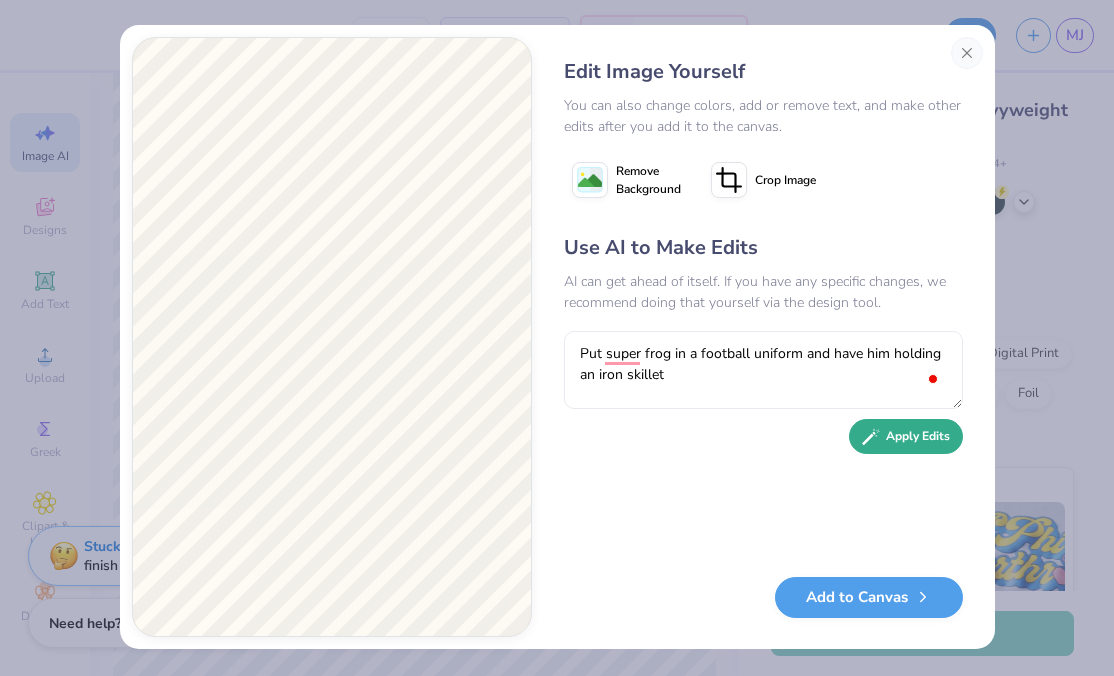 click on "Apply Edits" at bounding box center [906, 436] 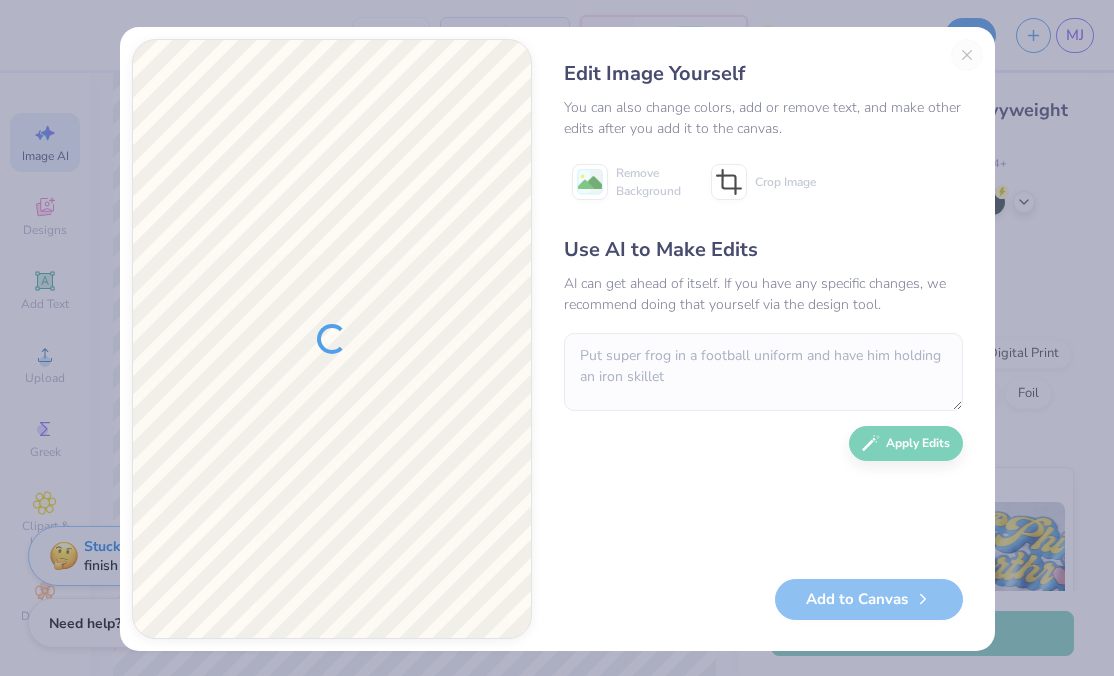 scroll, scrollTop: 0, scrollLeft: 0, axis: both 